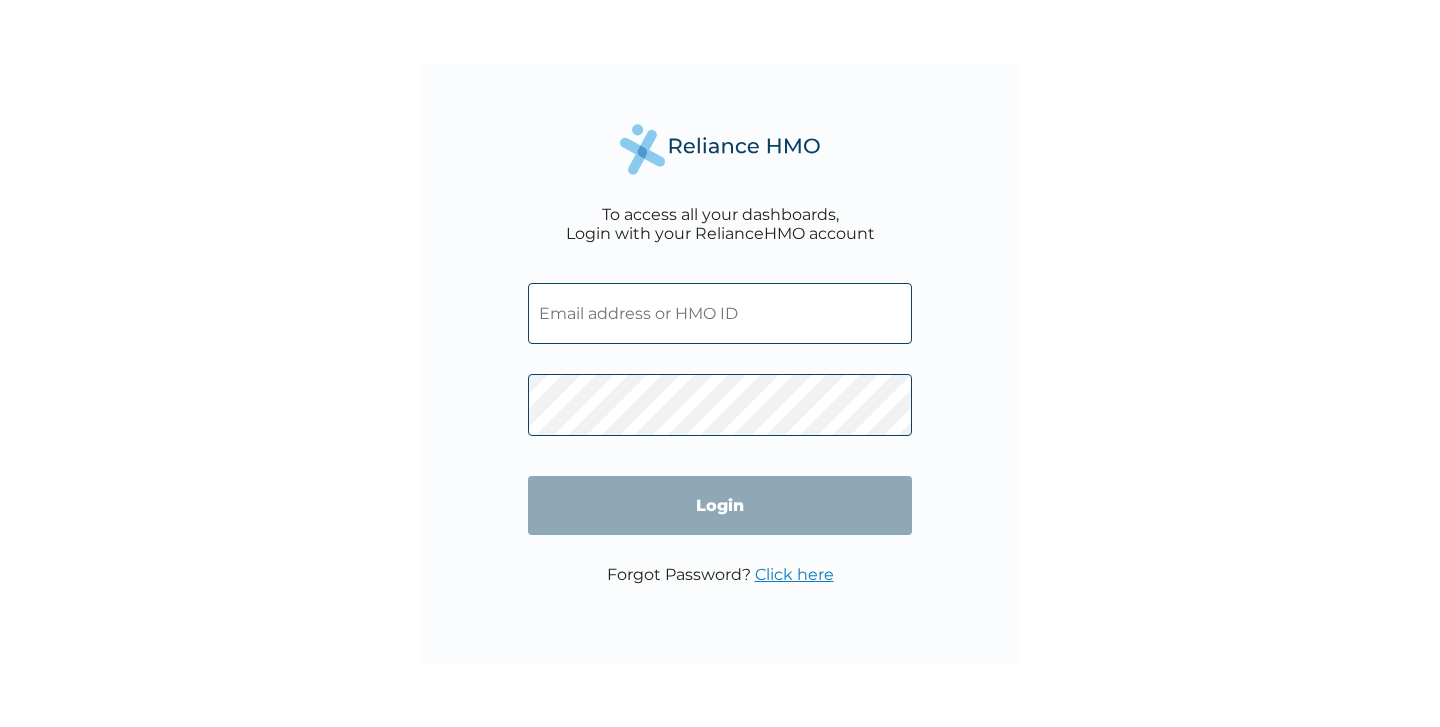 scroll, scrollTop: 0, scrollLeft: 0, axis: both 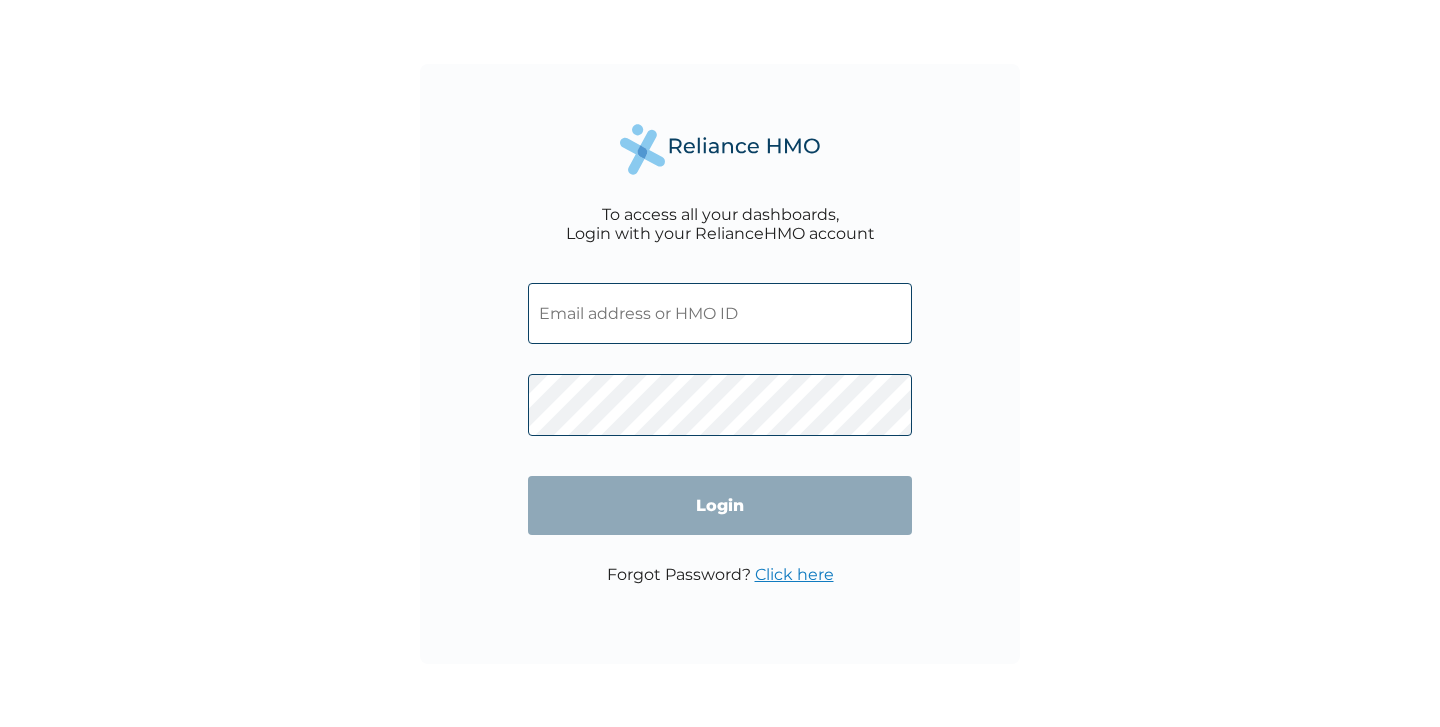click at bounding box center [720, 313] 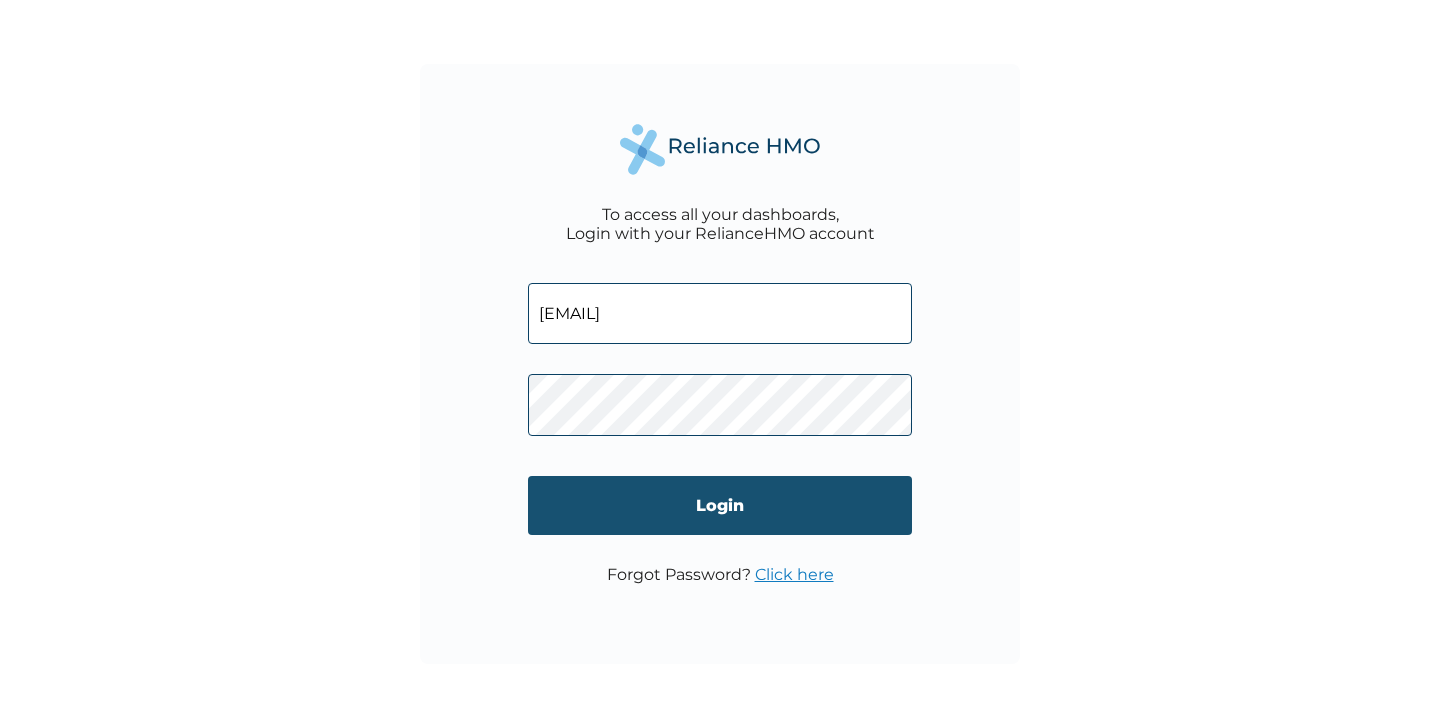 click on "Login" at bounding box center (720, 505) 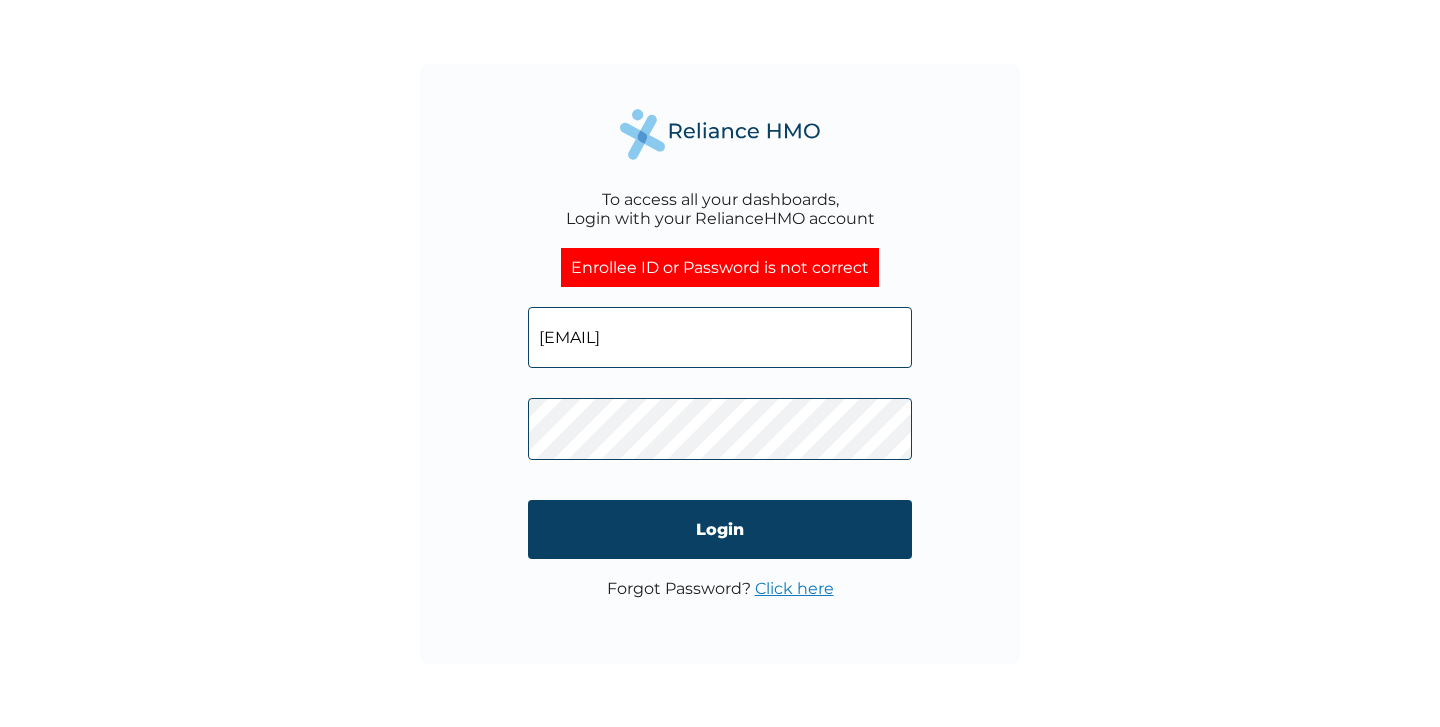 click on "[EMAIL]" at bounding box center [720, 337] 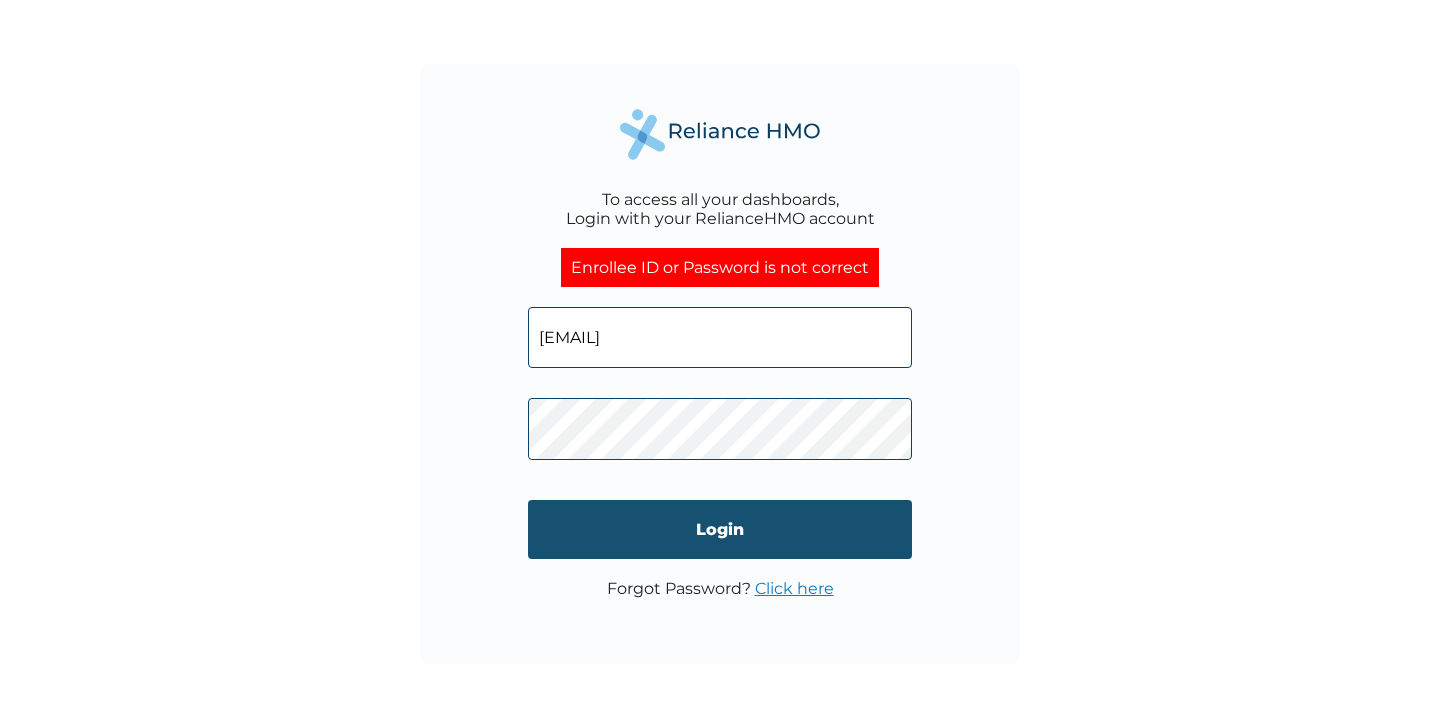 click on "Login" at bounding box center [720, 529] 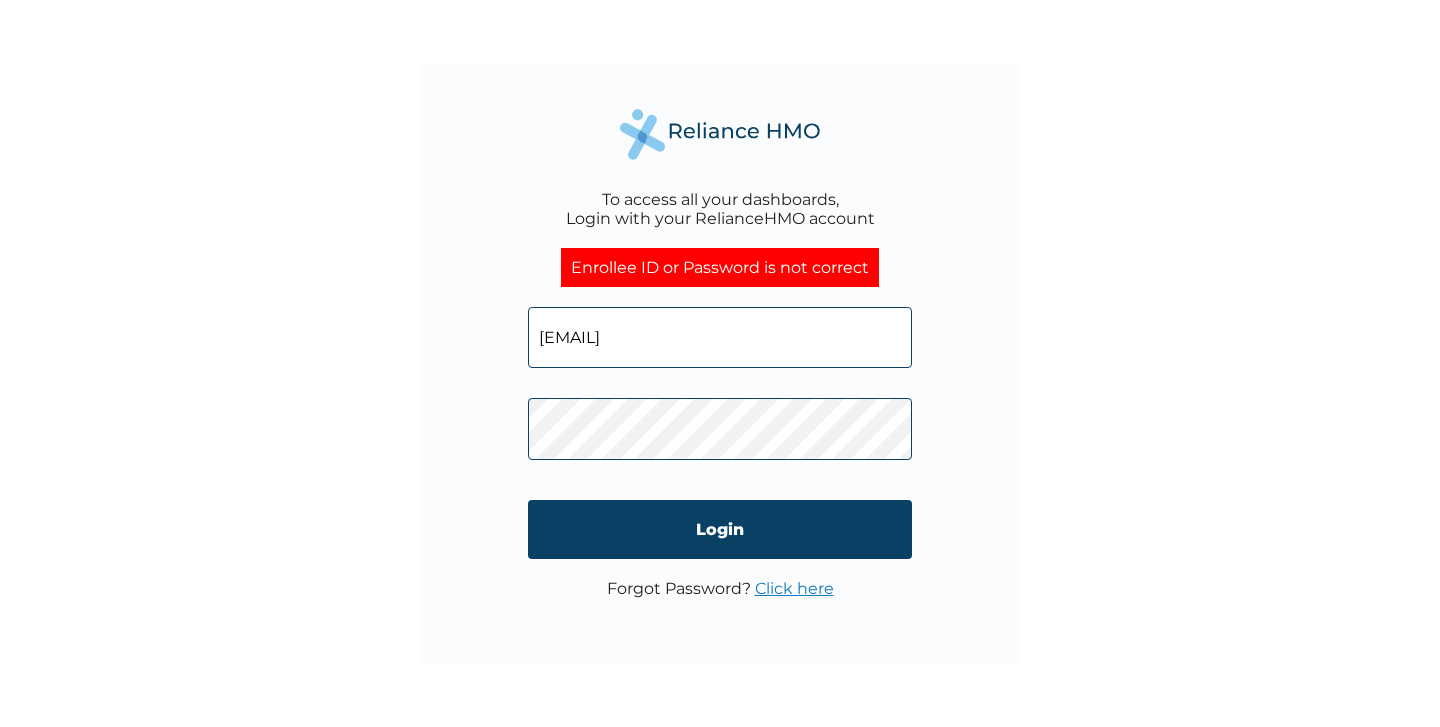 click on "Click here" at bounding box center [794, 588] 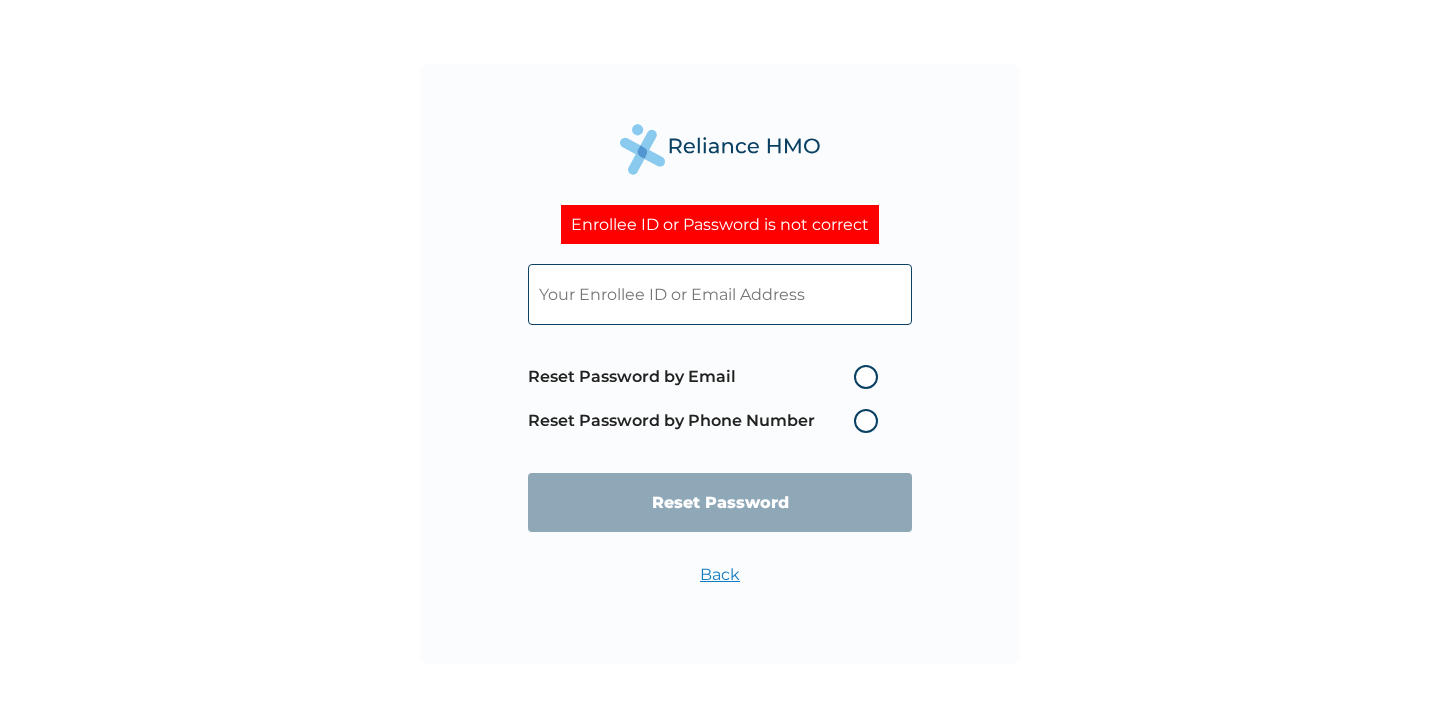 click at bounding box center [720, 294] 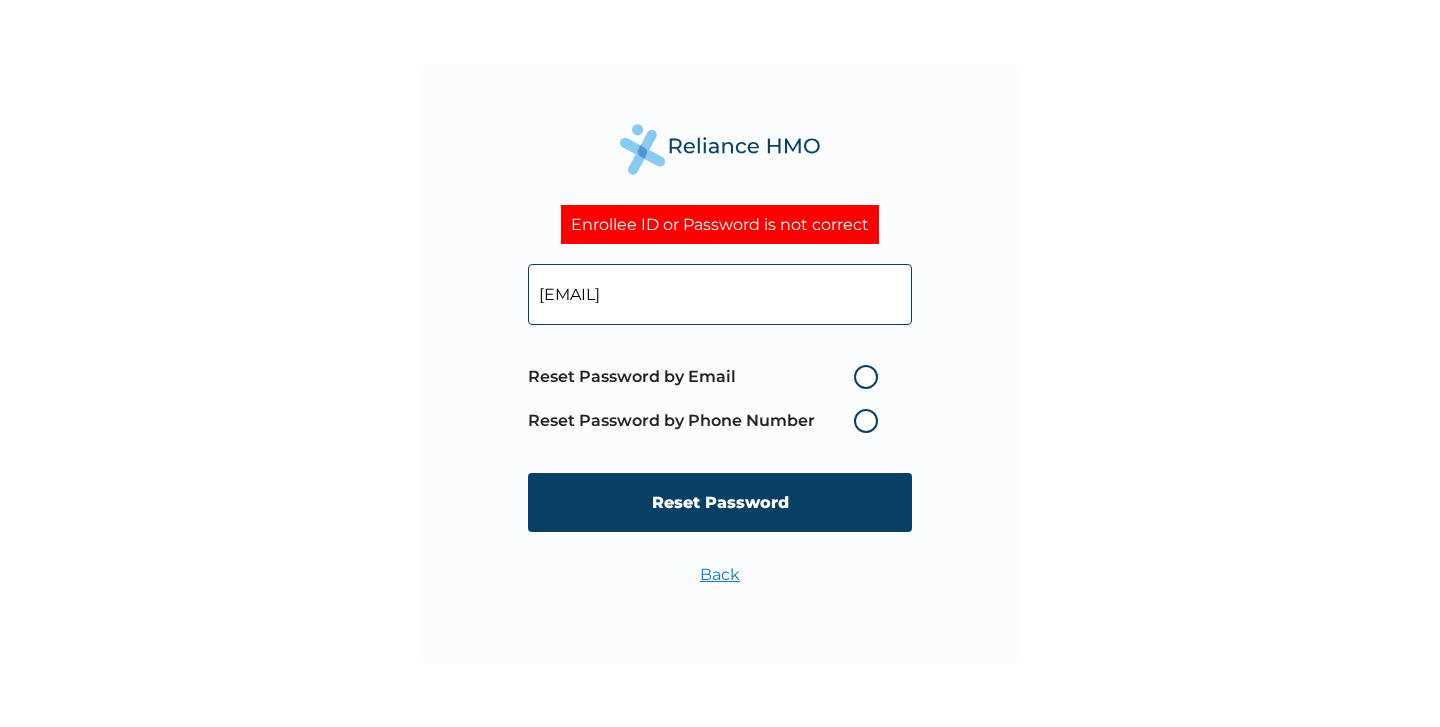 click on "Reset Password by Email" at bounding box center (708, 377) 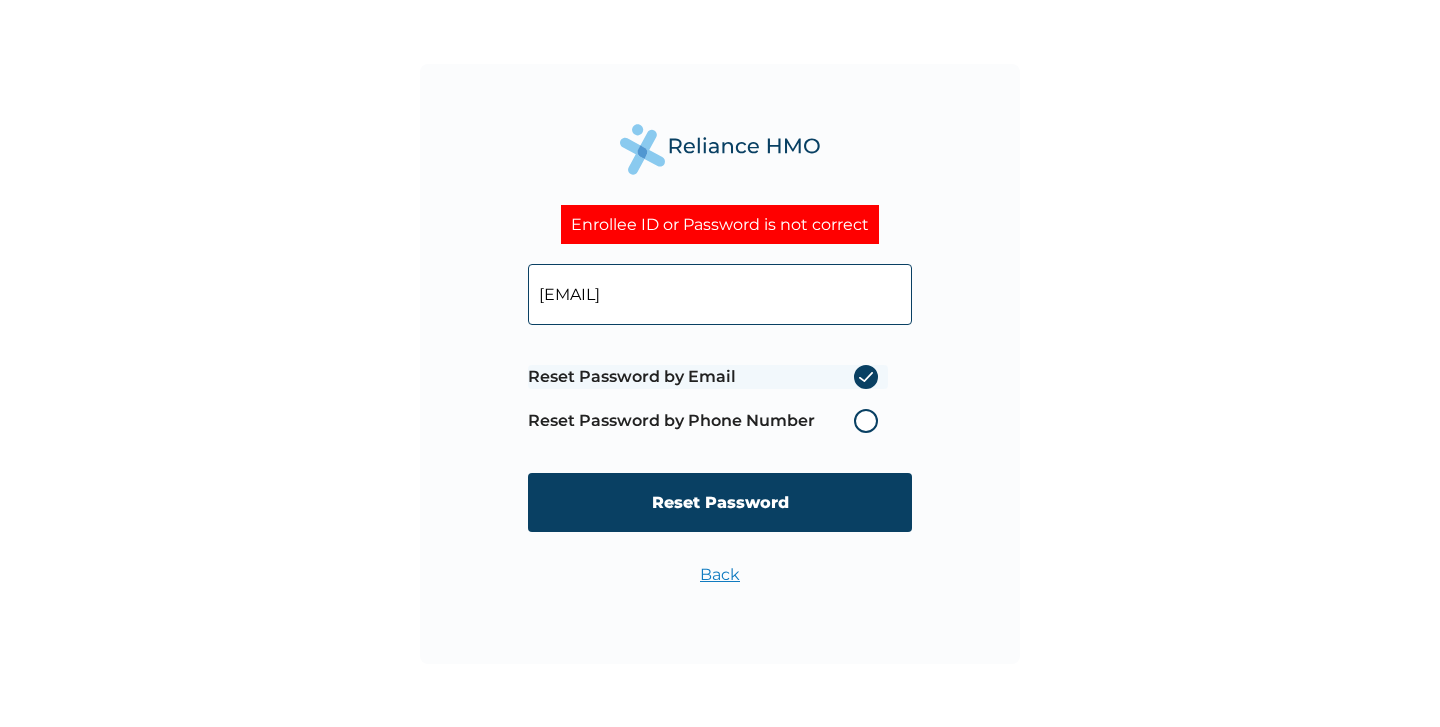 radio on "true" 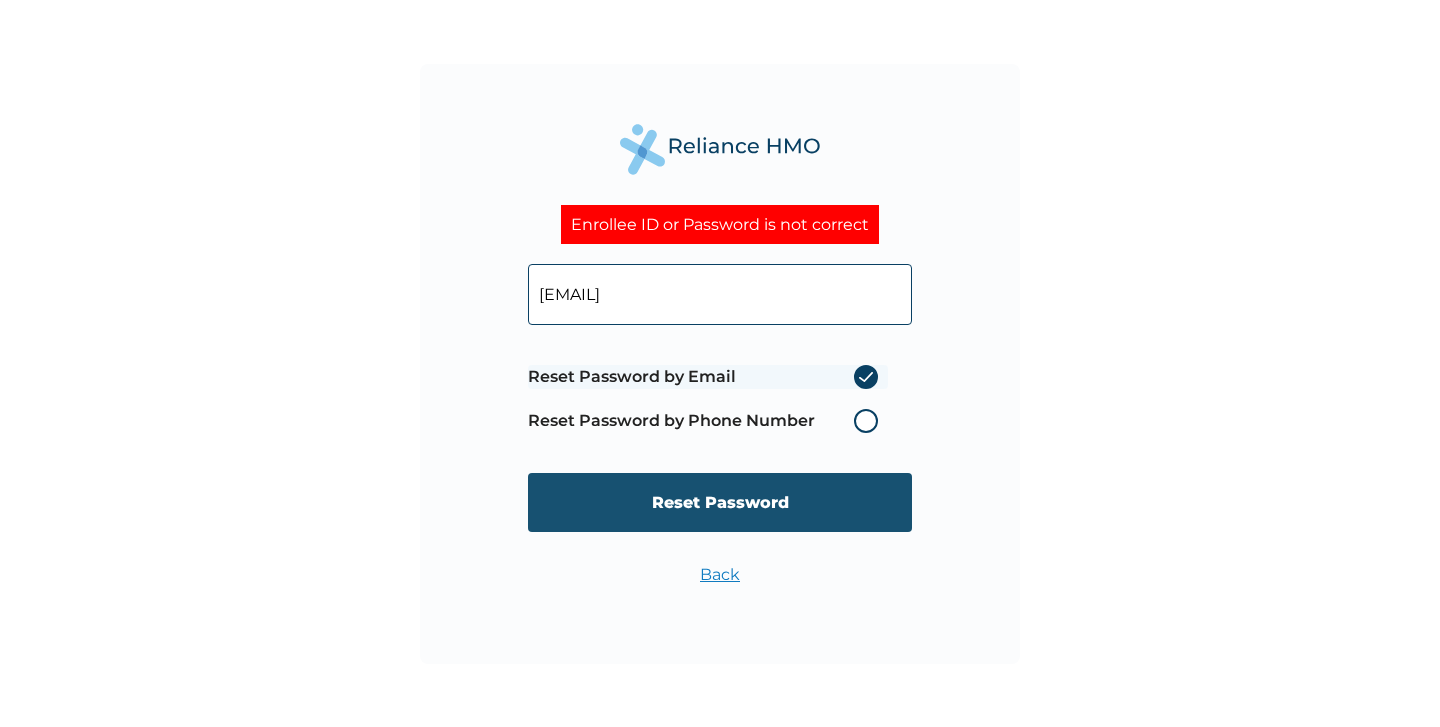 click on "Reset Password" at bounding box center (720, 502) 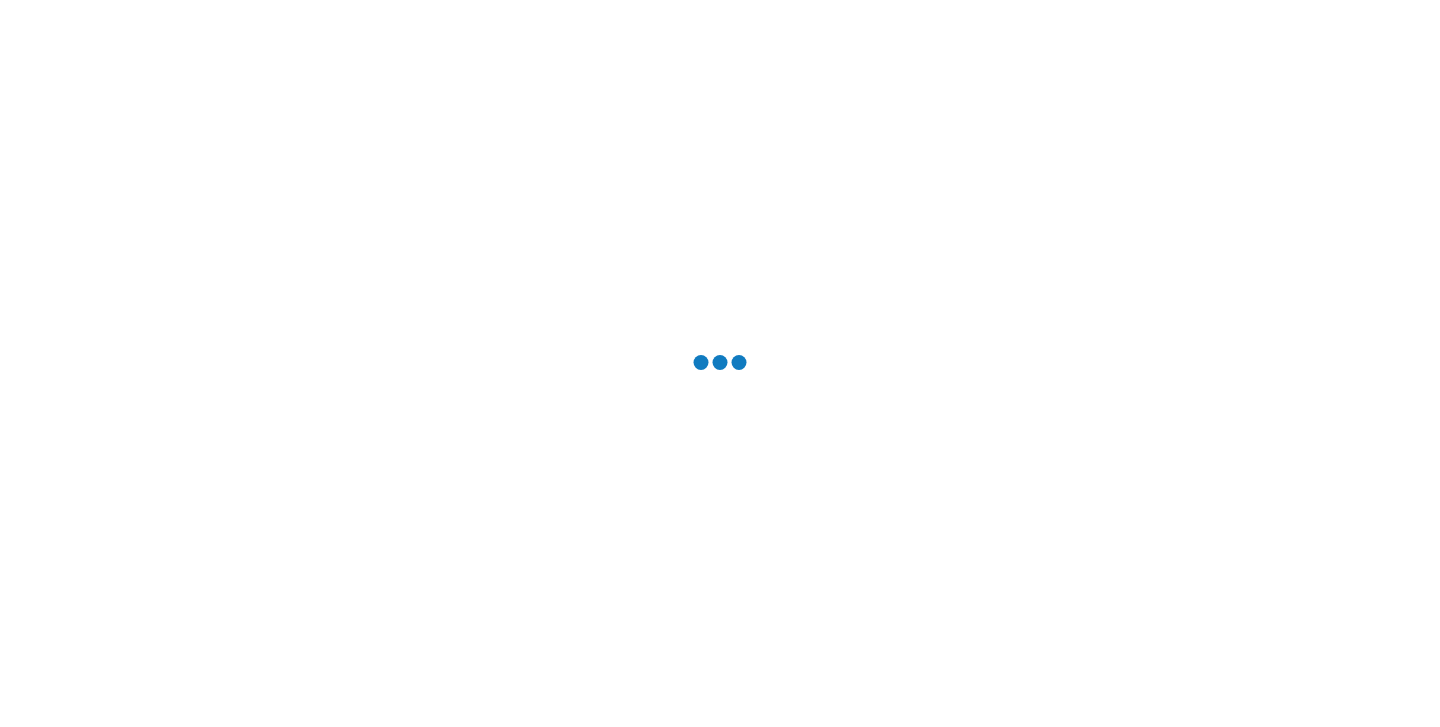 scroll, scrollTop: 0, scrollLeft: 0, axis: both 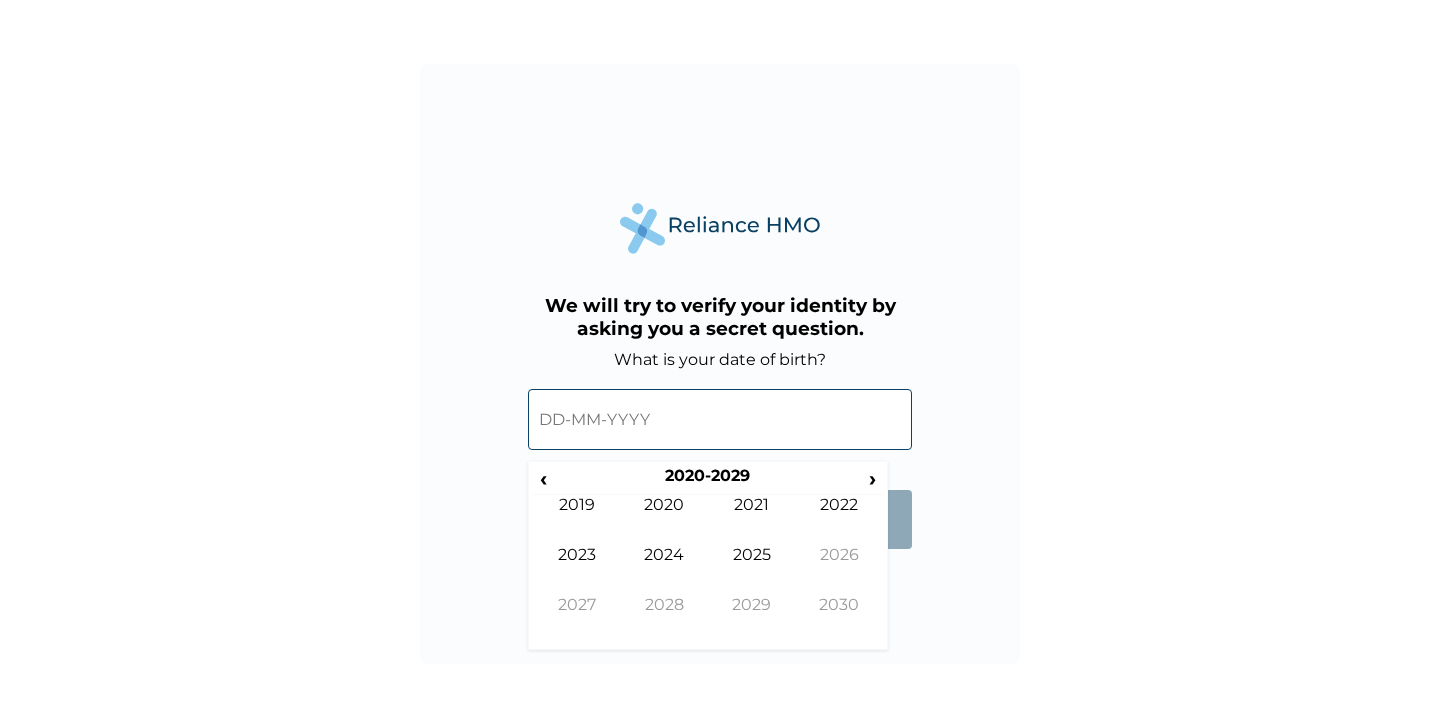 click at bounding box center (720, 419) 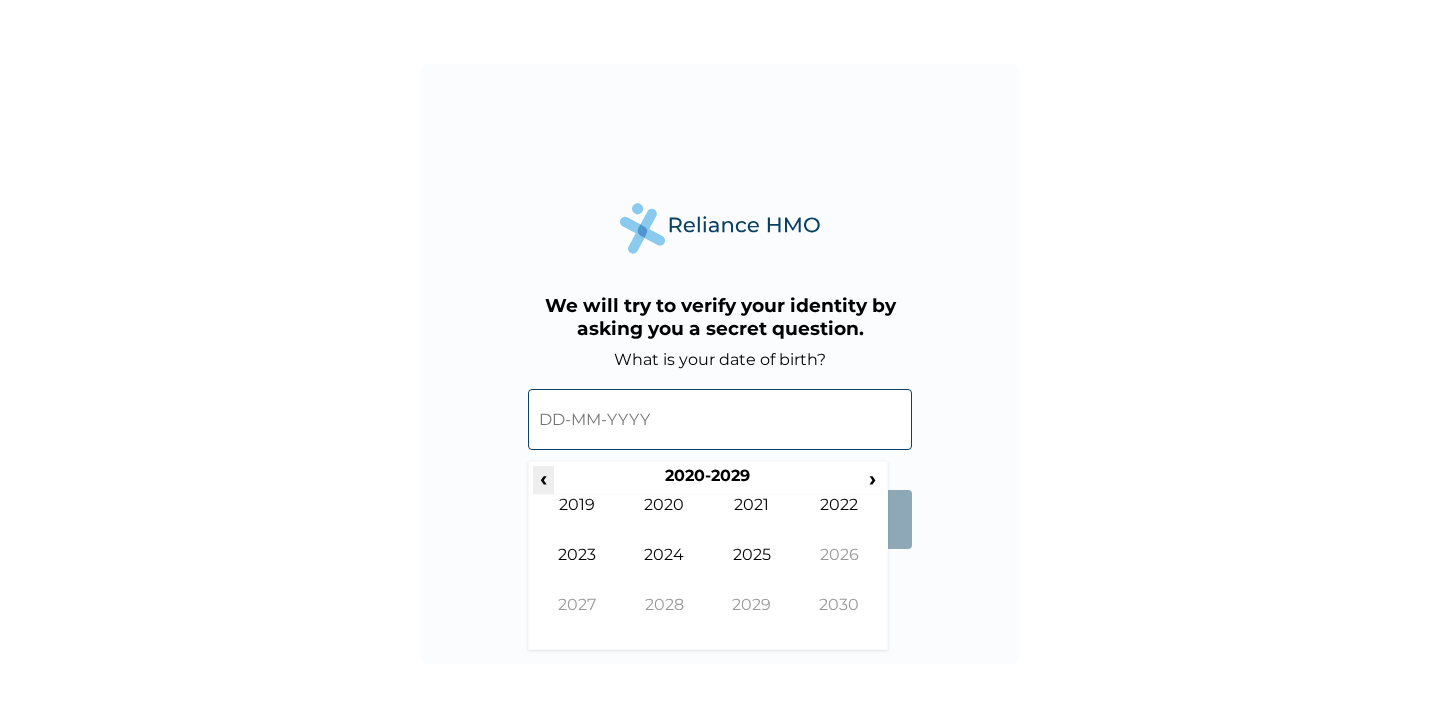 click on "‹" at bounding box center (543, 478) 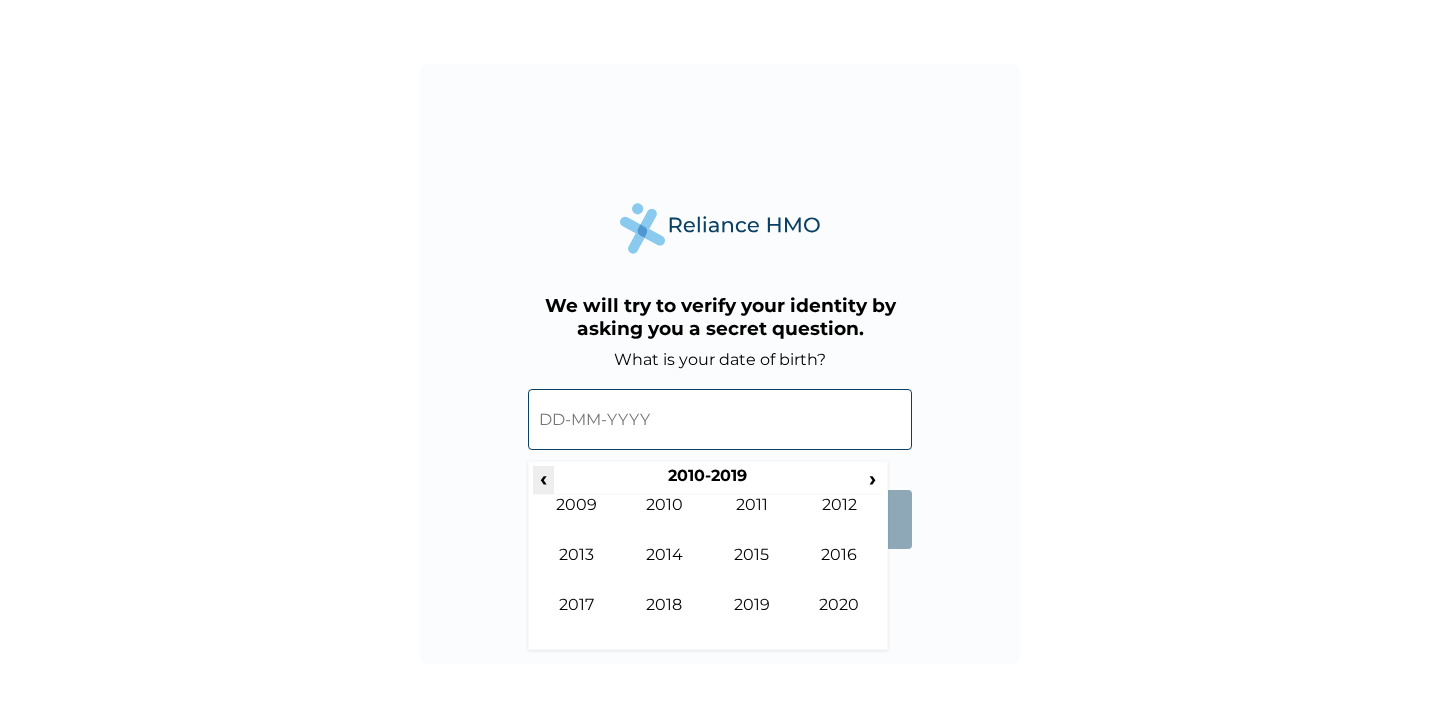click on "‹" at bounding box center [543, 478] 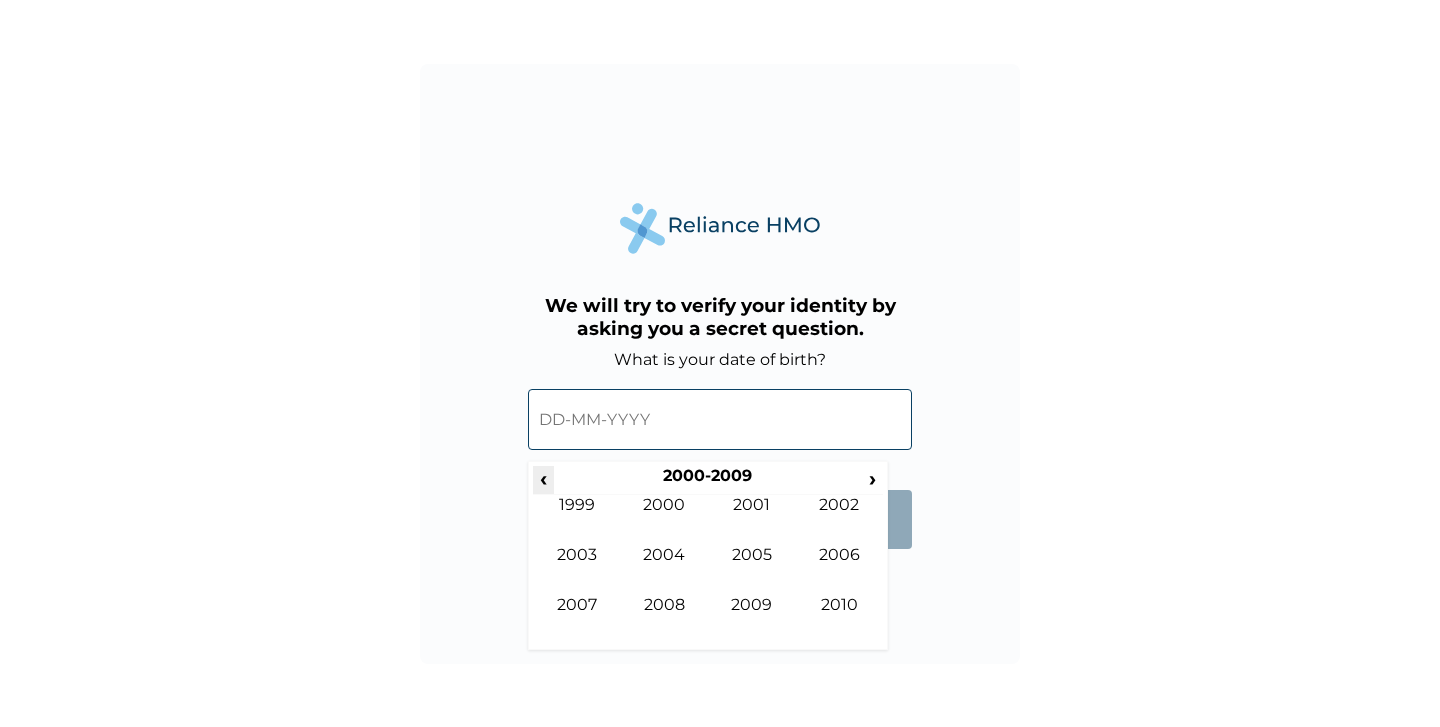click on "‹" at bounding box center [543, 478] 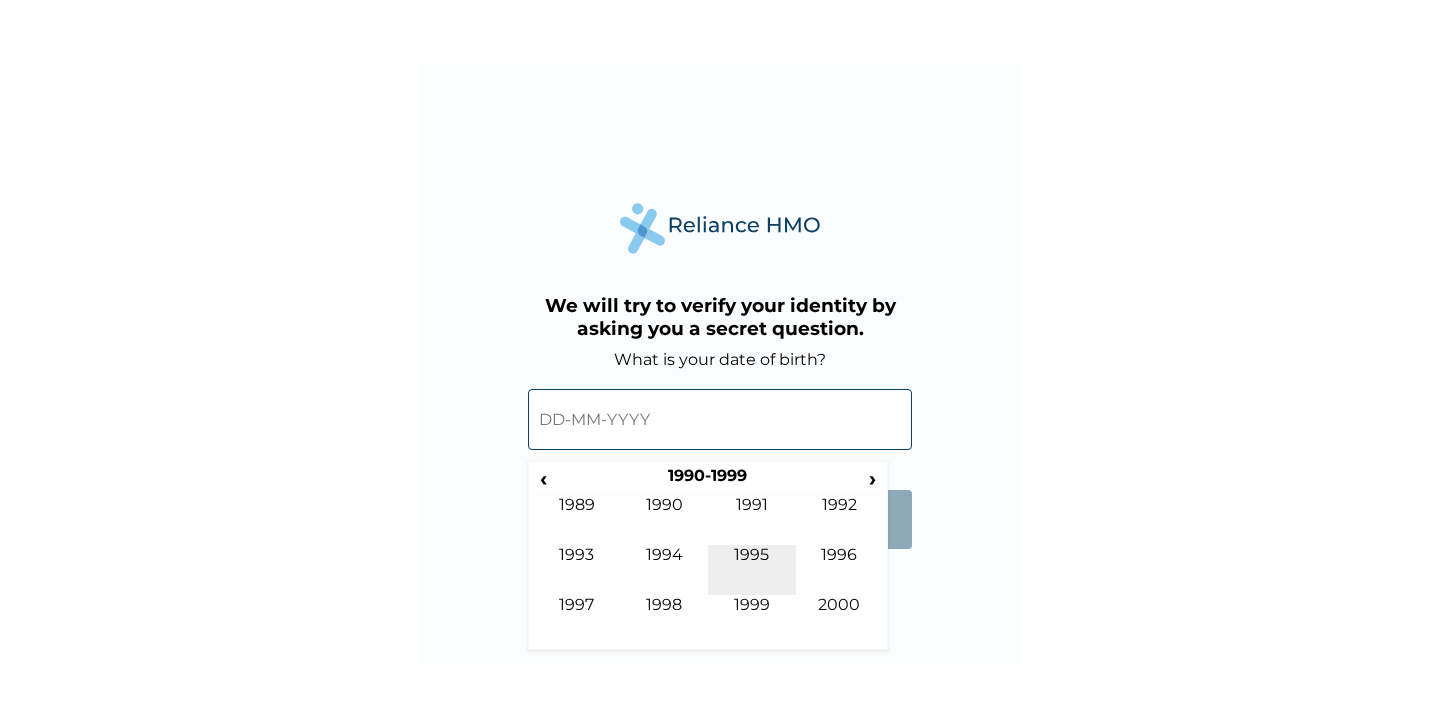 click on "1995" at bounding box center (752, 570) 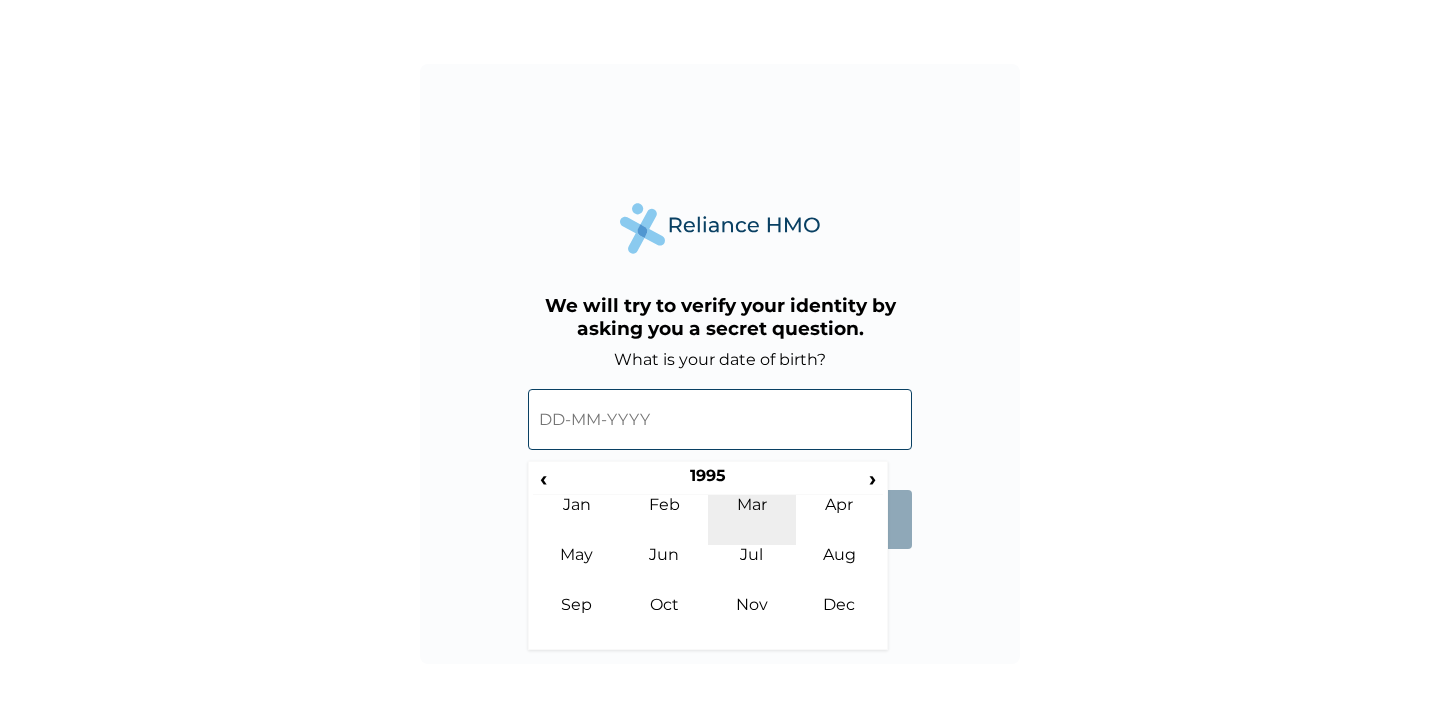 click on "Mar" at bounding box center [752, 520] 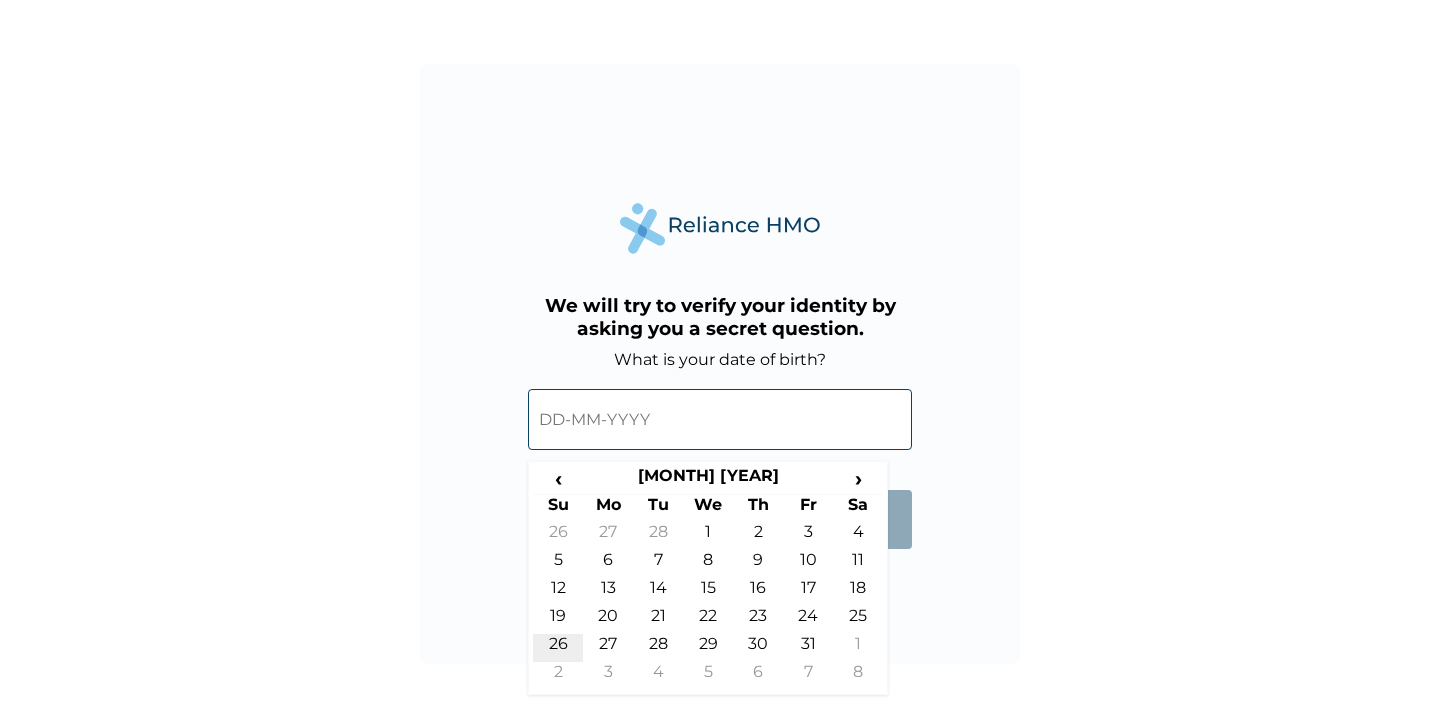 click on "26" at bounding box center (558, 648) 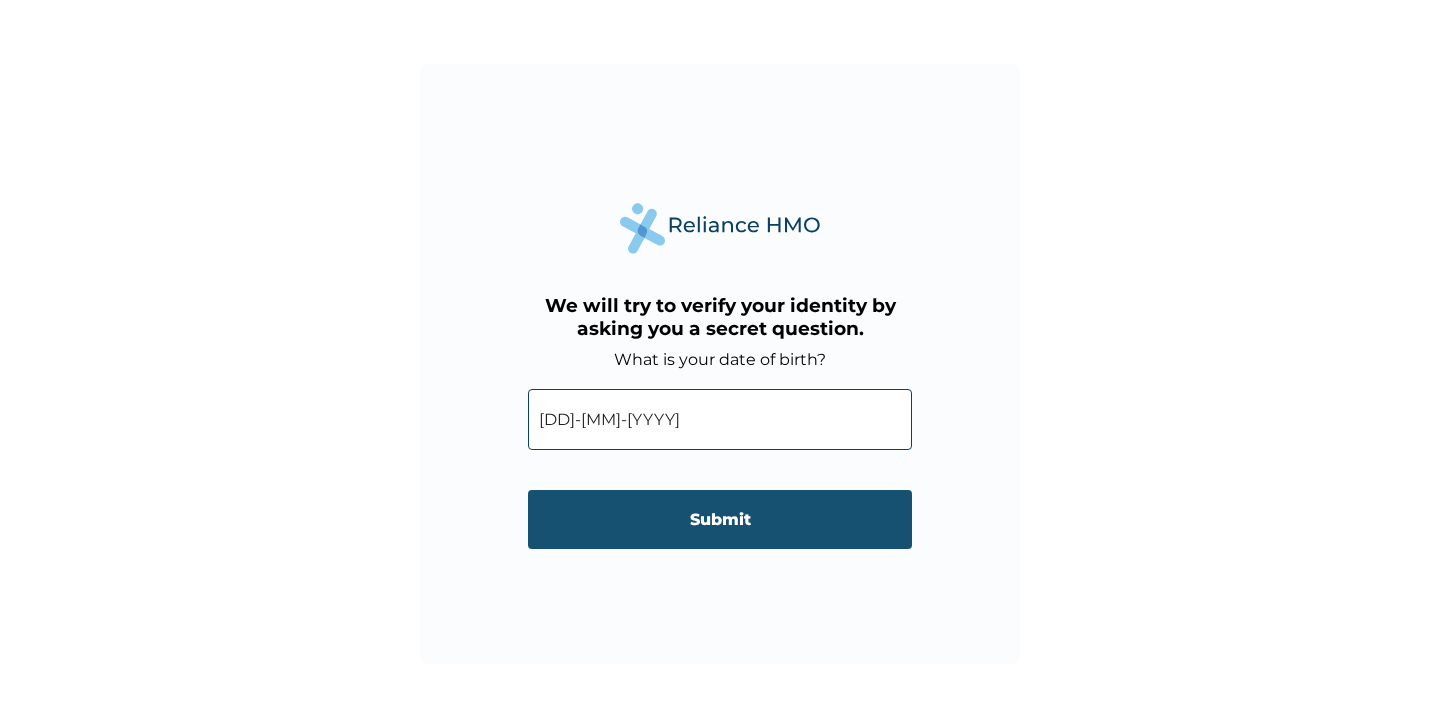 click on "Submit" at bounding box center (720, 519) 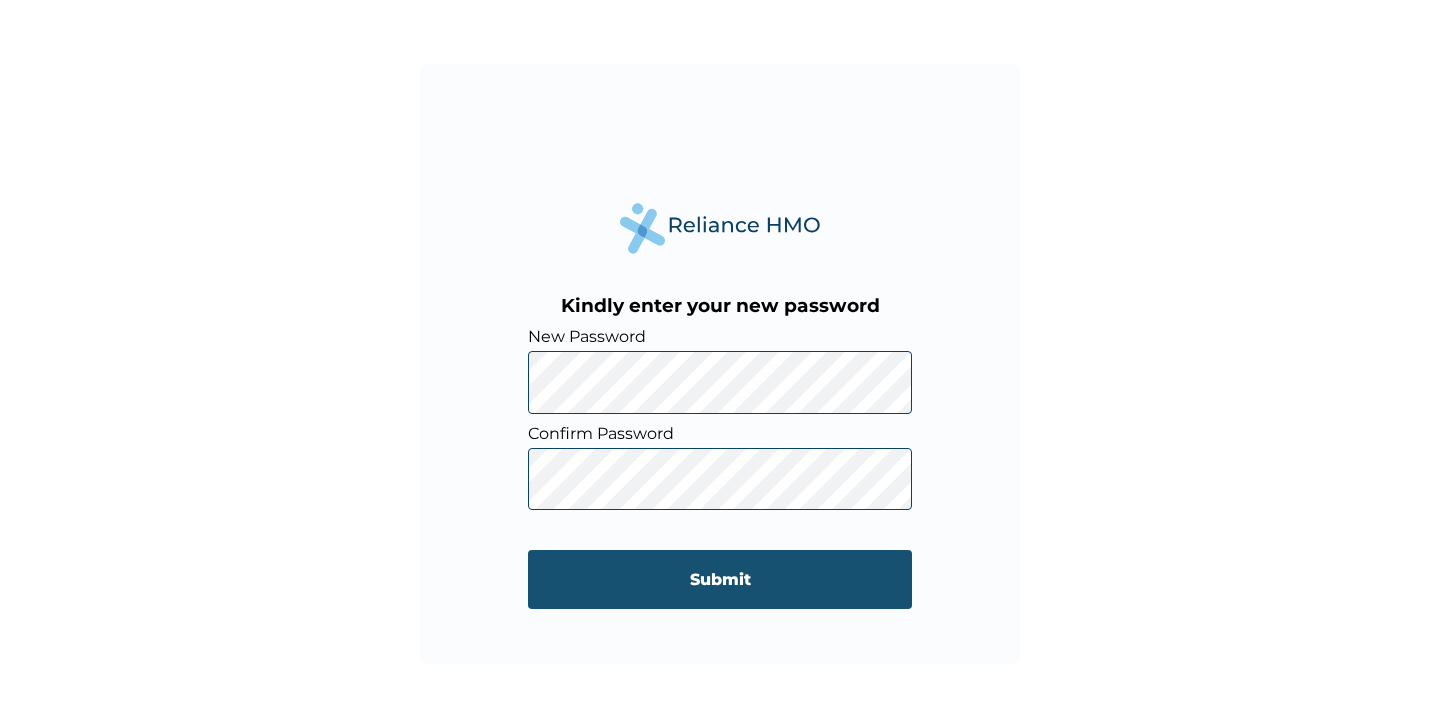 click on "Submit" at bounding box center [720, 579] 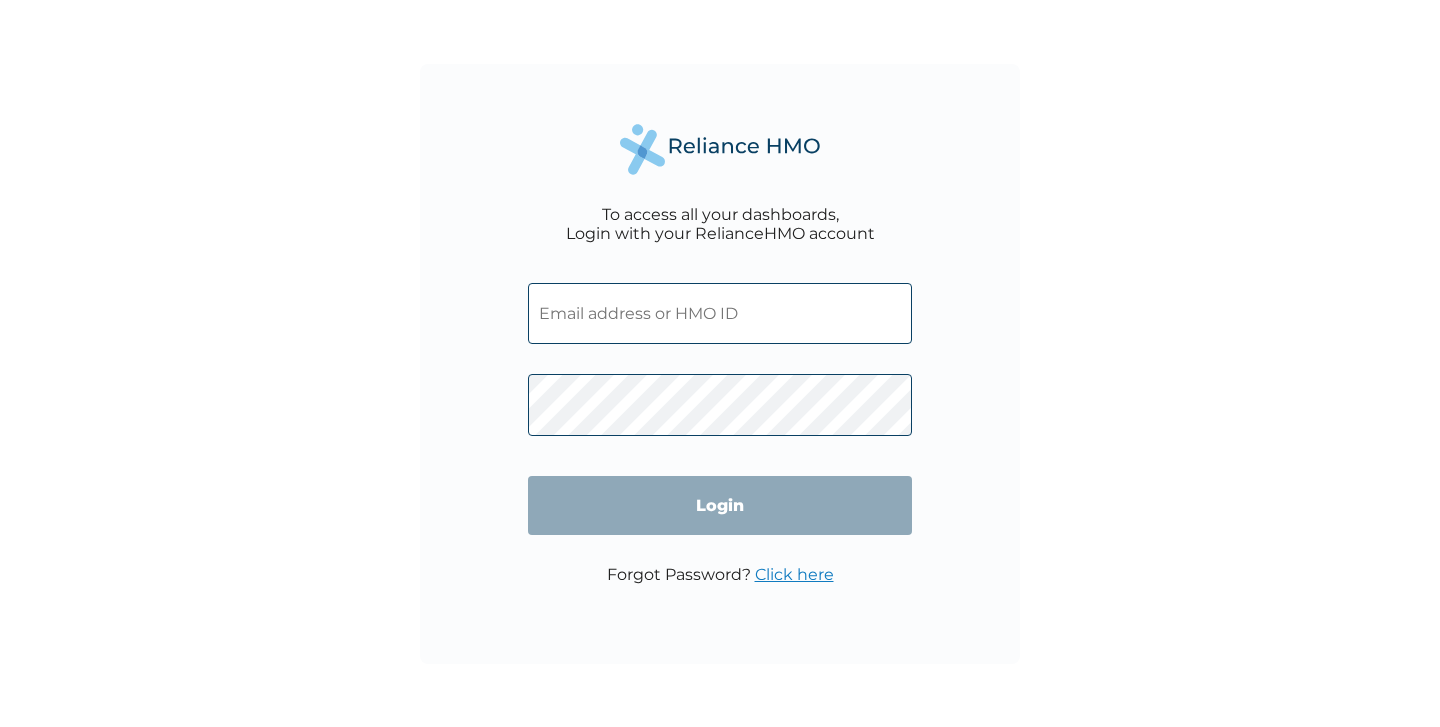scroll, scrollTop: 0, scrollLeft: 0, axis: both 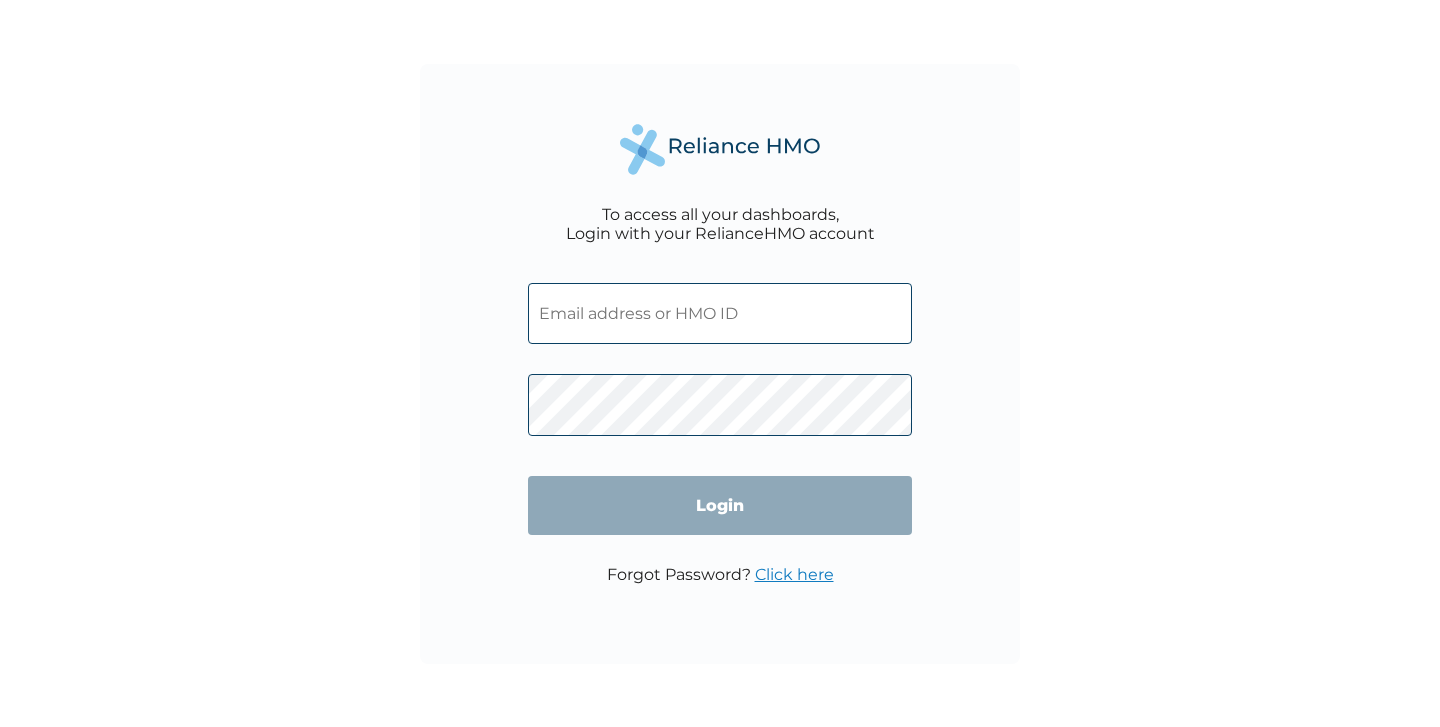 click at bounding box center (720, 313) 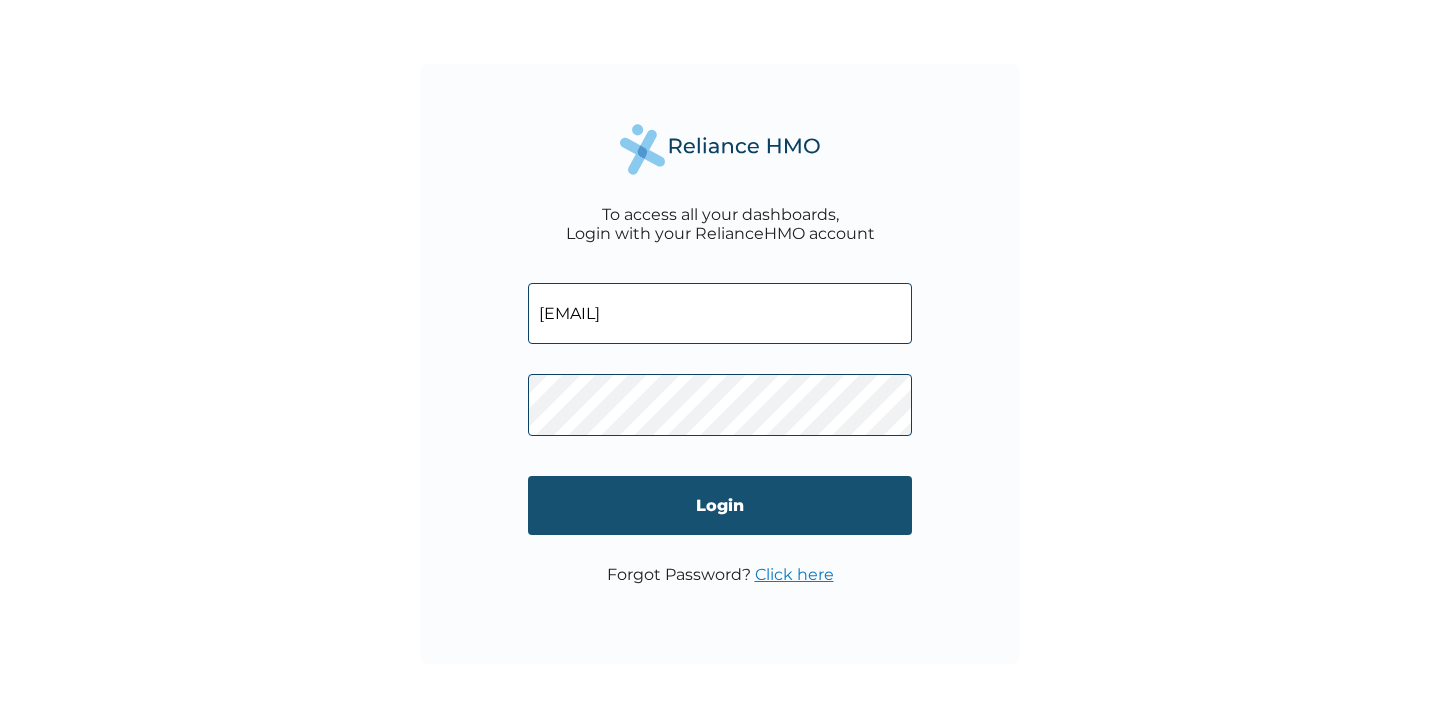 click on "Login" at bounding box center (720, 505) 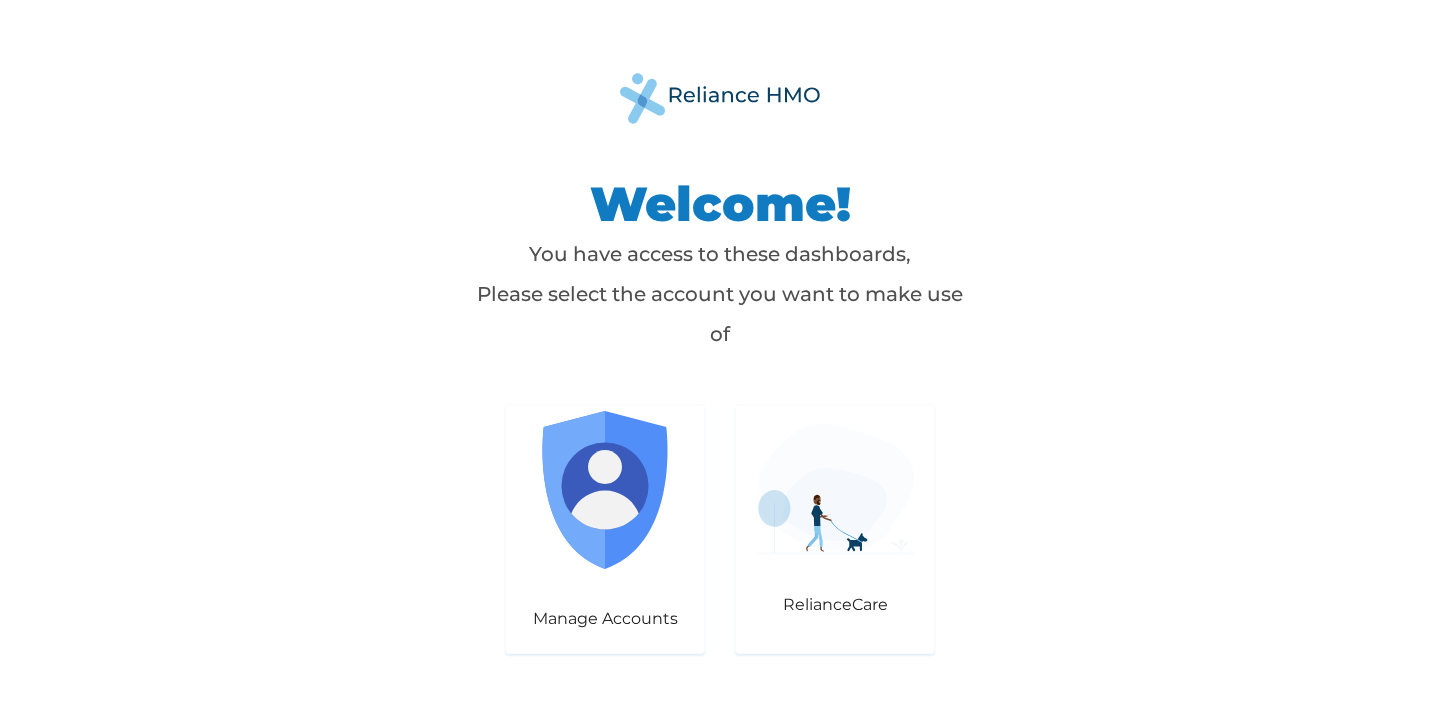 scroll, scrollTop: 0, scrollLeft: 0, axis: both 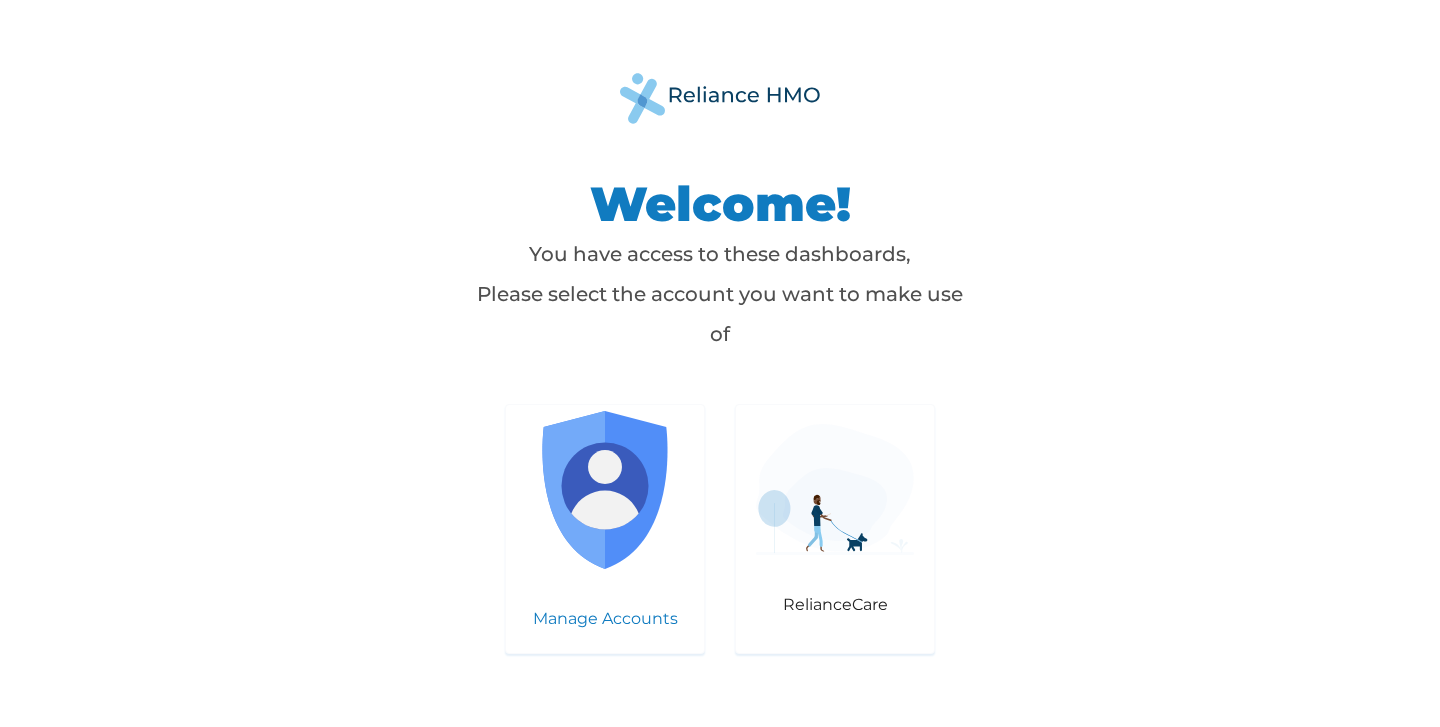 click on "Manage Accounts" at bounding box center [605, 529] 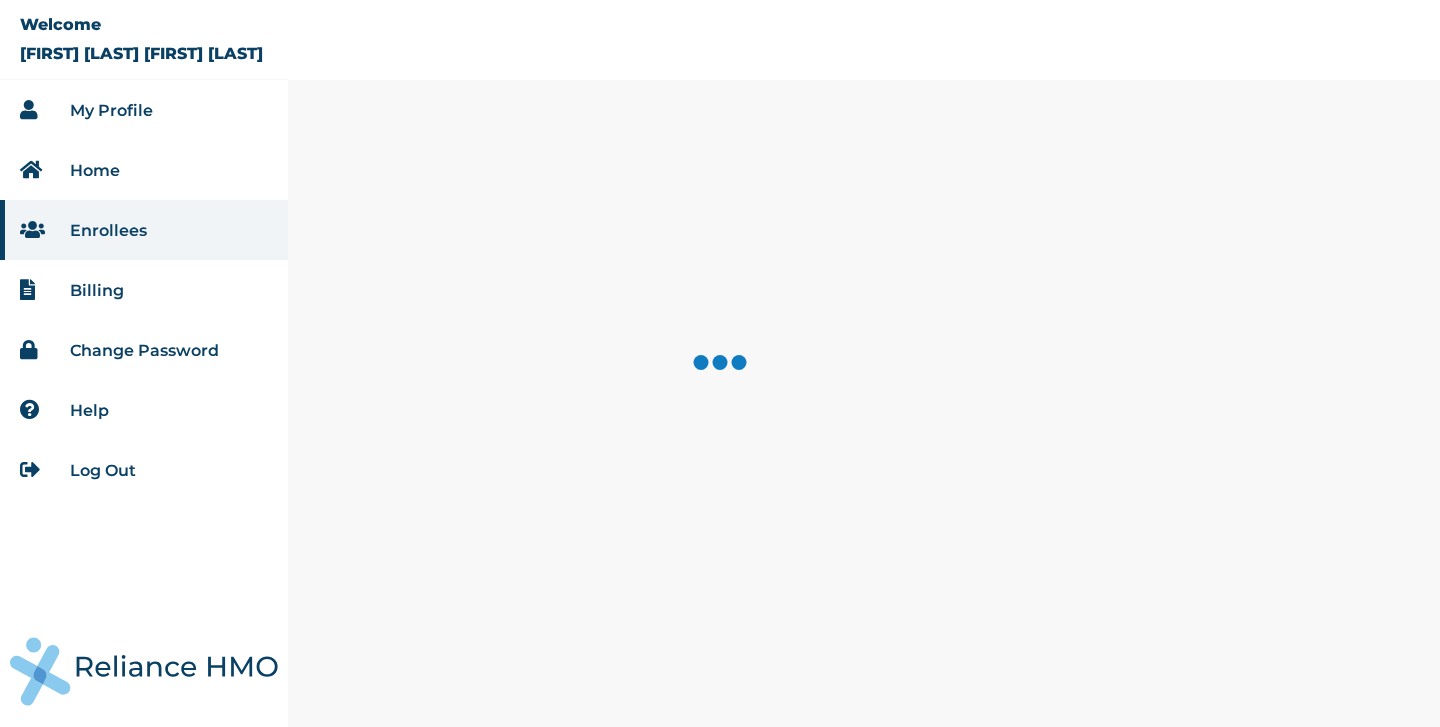 scroll, scrollTop: 0, scrollLeft: 0, axis: both 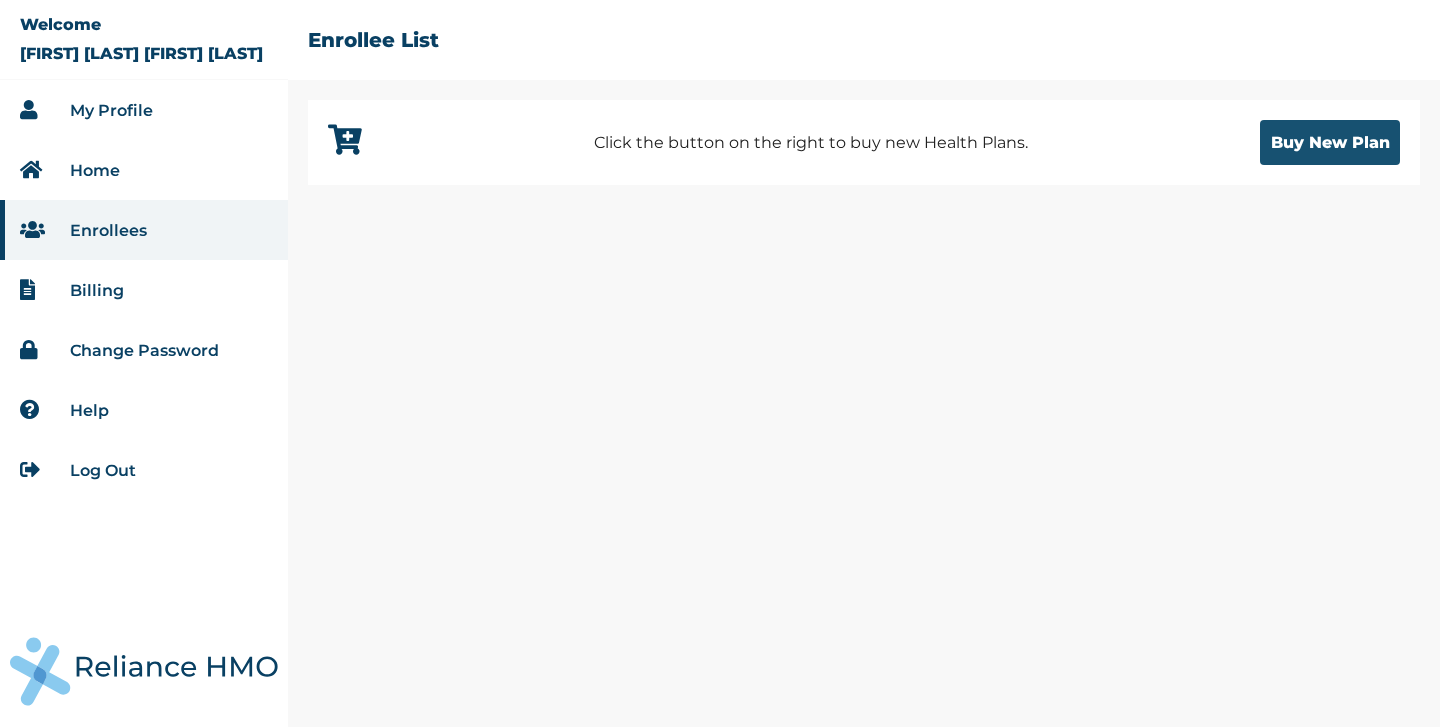 click on "Buy New Plan" at bounding box center (1330, 142) 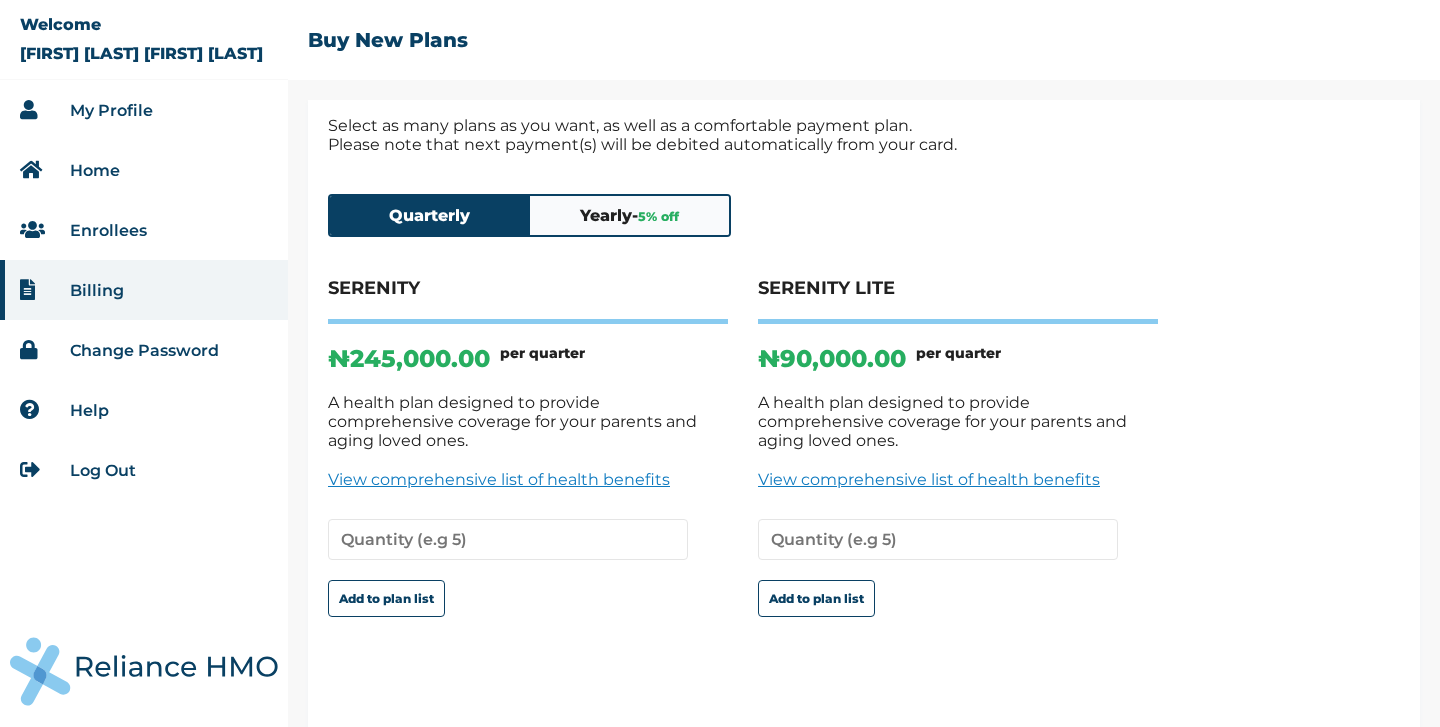 scroll, scrollTop: 0, scrollLeft: 0, axis: both 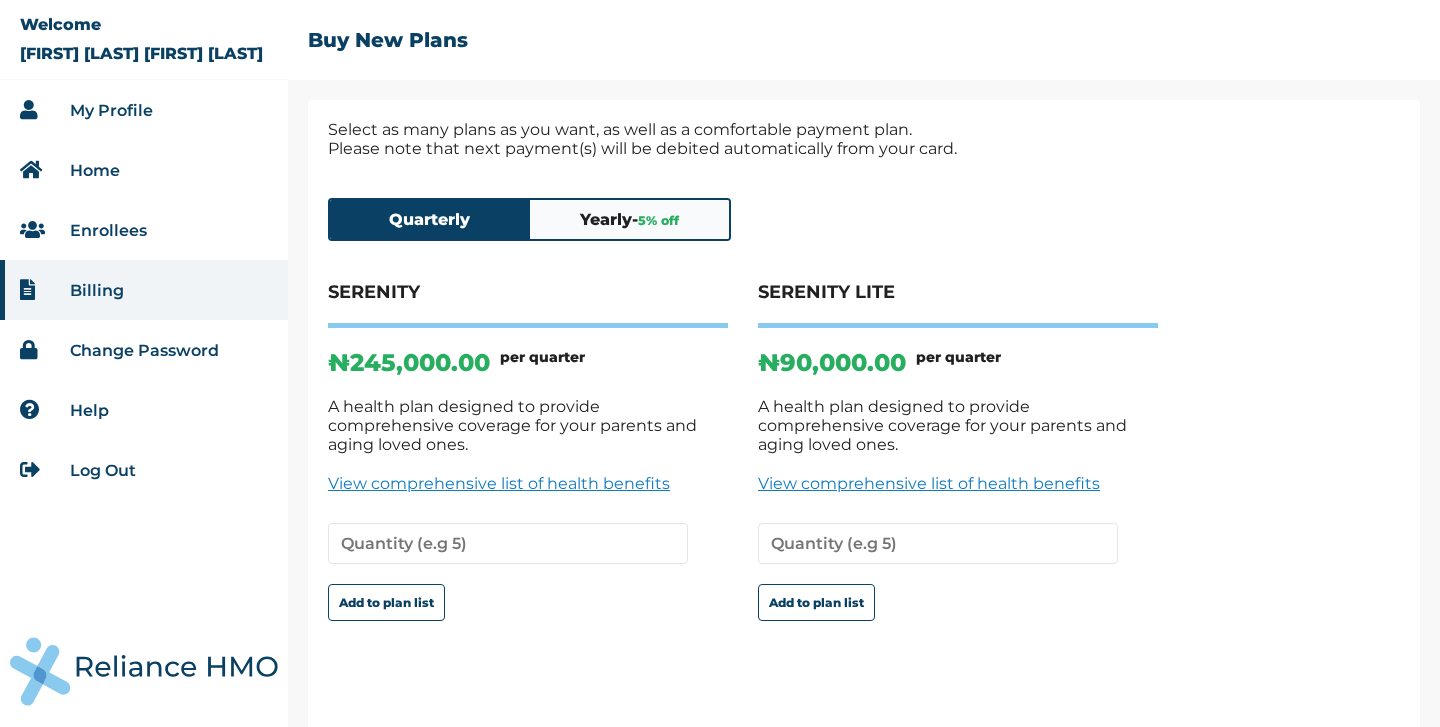 click on "Yearly  -  5 % off" at bounding box center [630, 219] 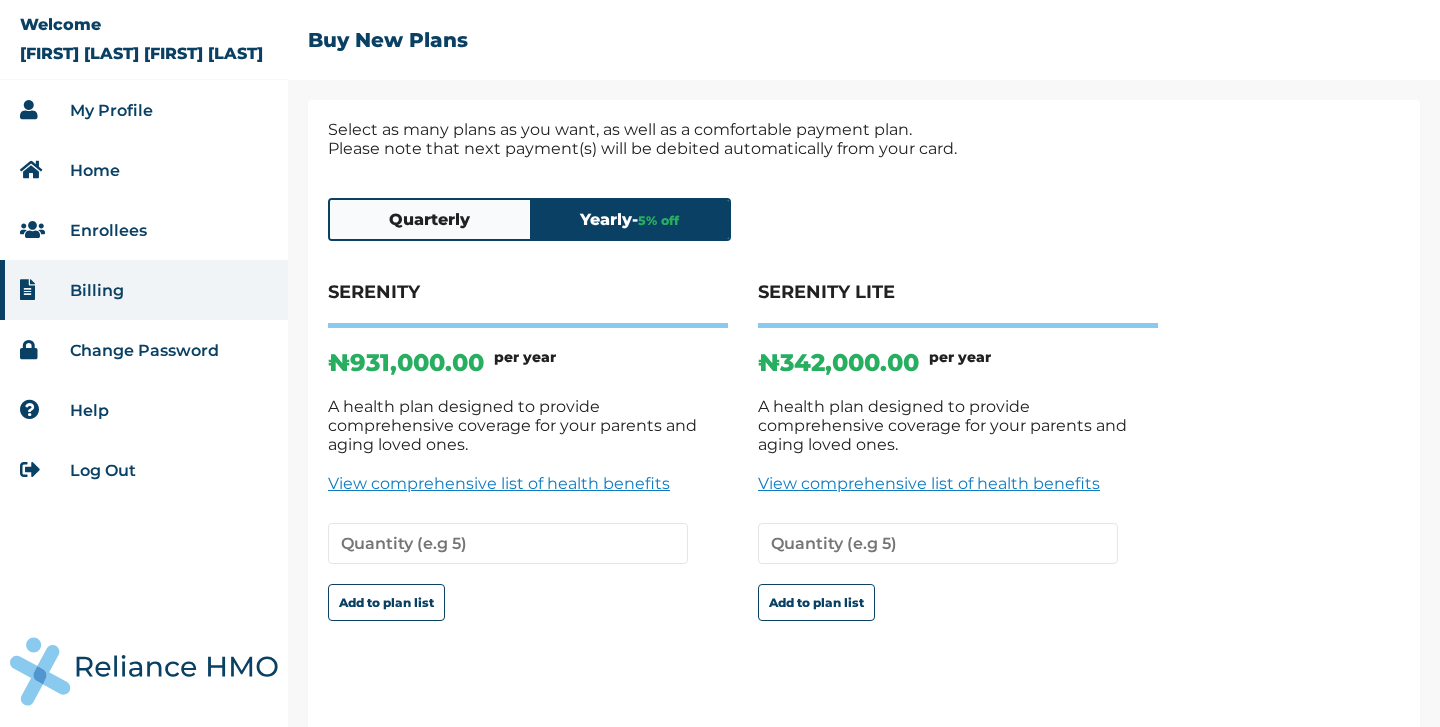 click on "Quarterly" at bounding box center [430, 219] 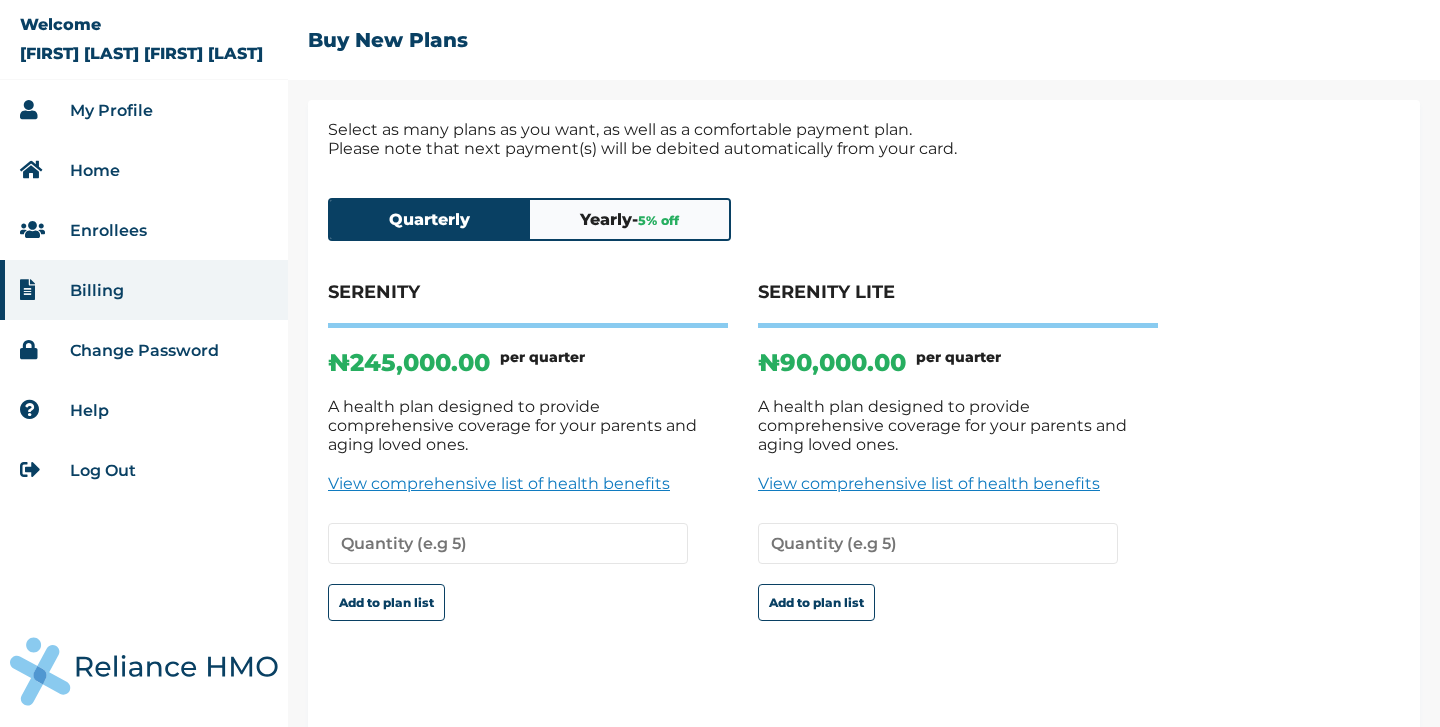 scroll, scrollTop: 14, scrollLeft: 0, axis: vertical 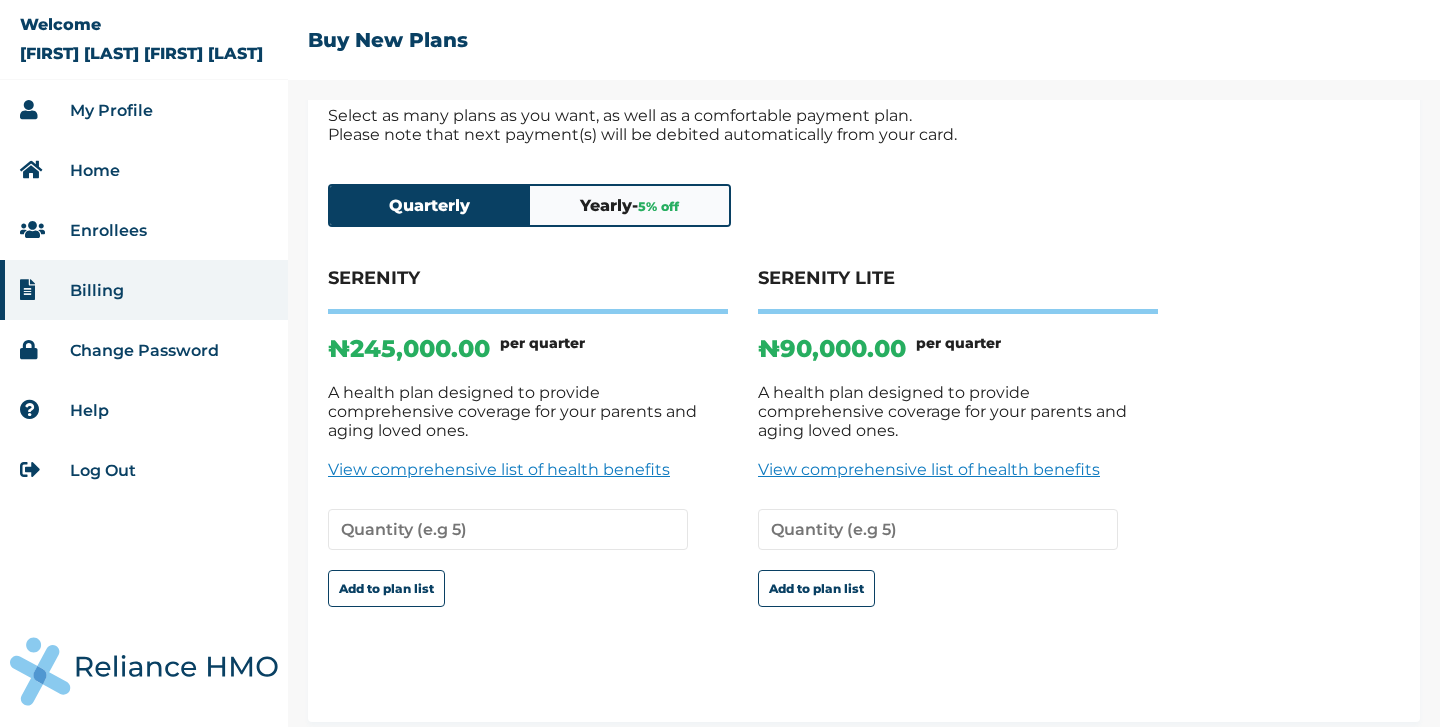 click on "My Profile" at bounding box center (111, 110) 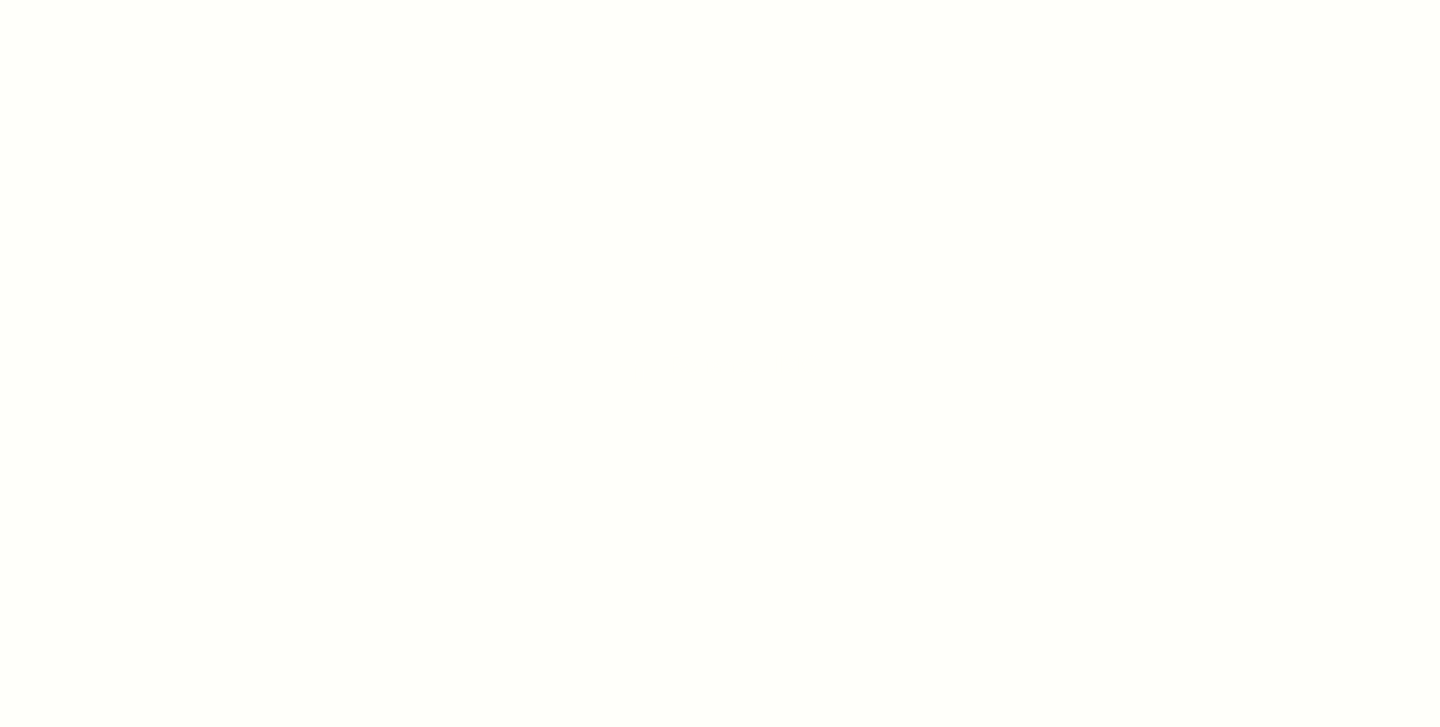 scroll, scrollTop: 0, scrollLeft: 0, axis: both 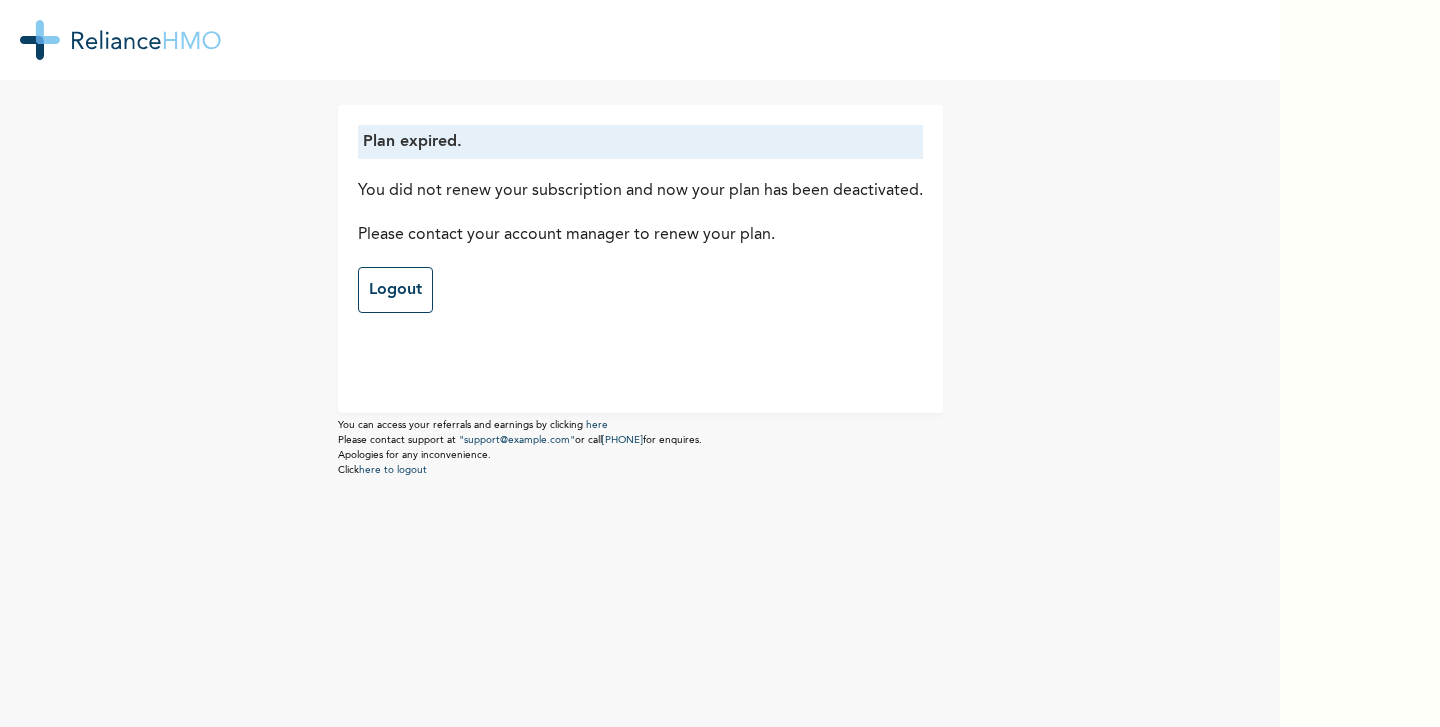 click at bounding box center [640, 40] 